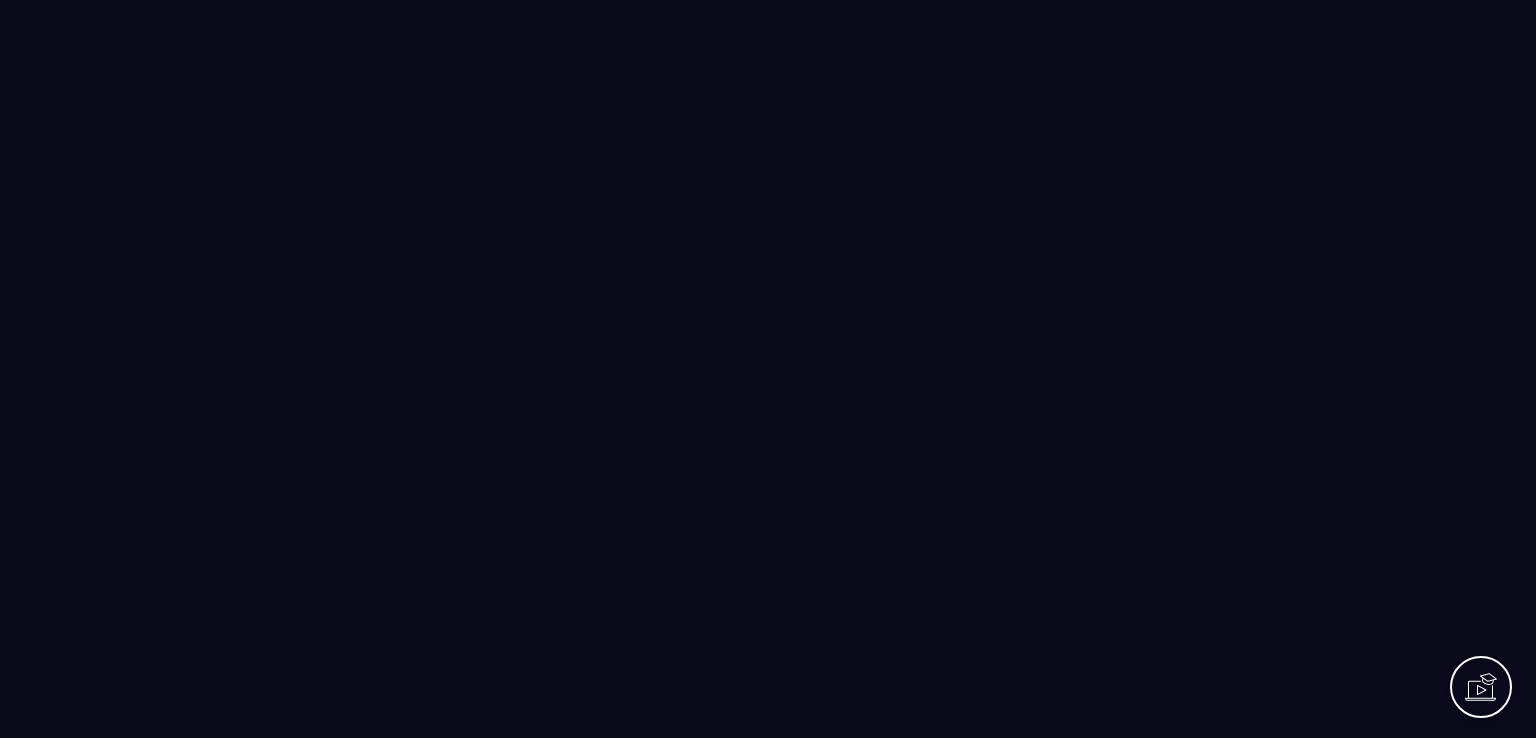 scroll, scrollTop: 0, scrollLeft: 0, axis: both 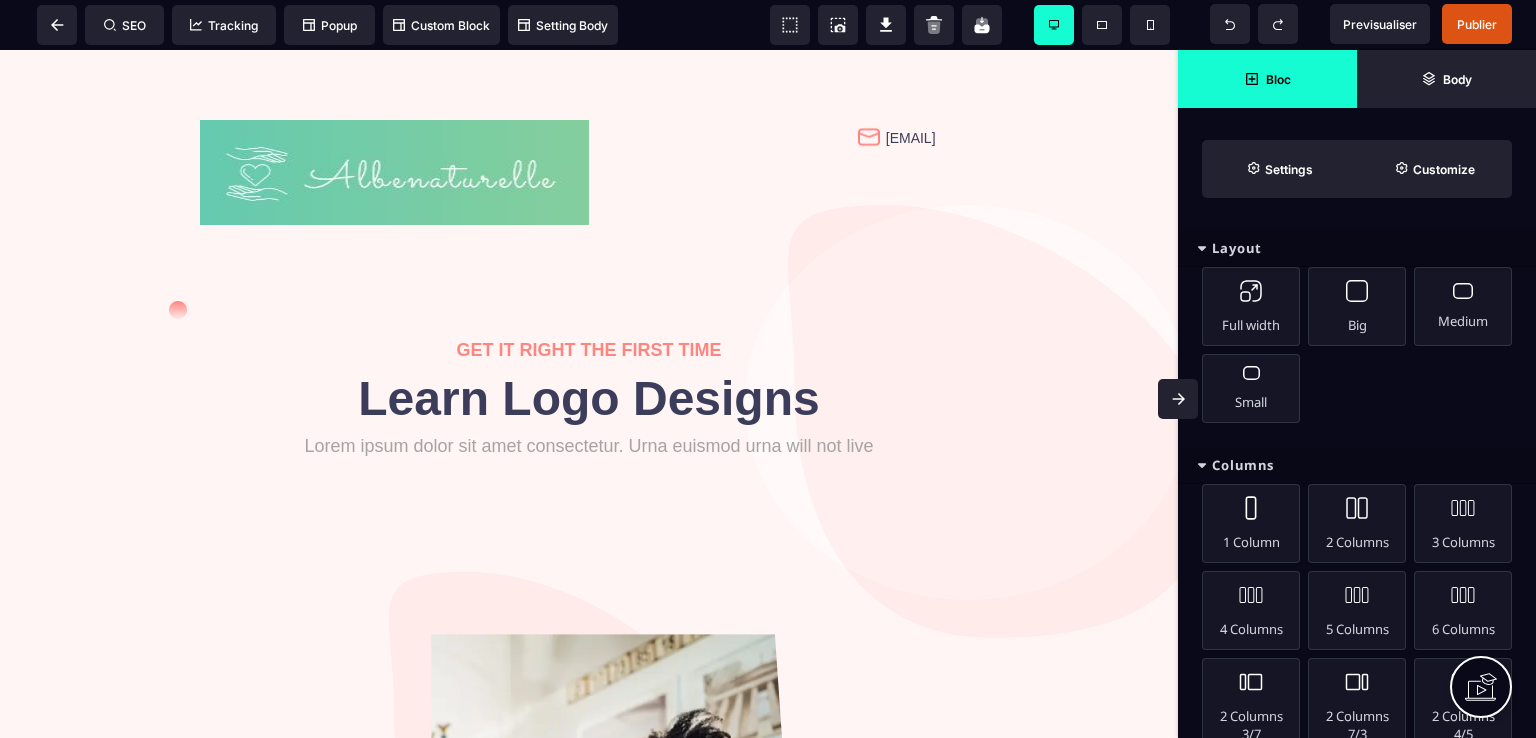 click 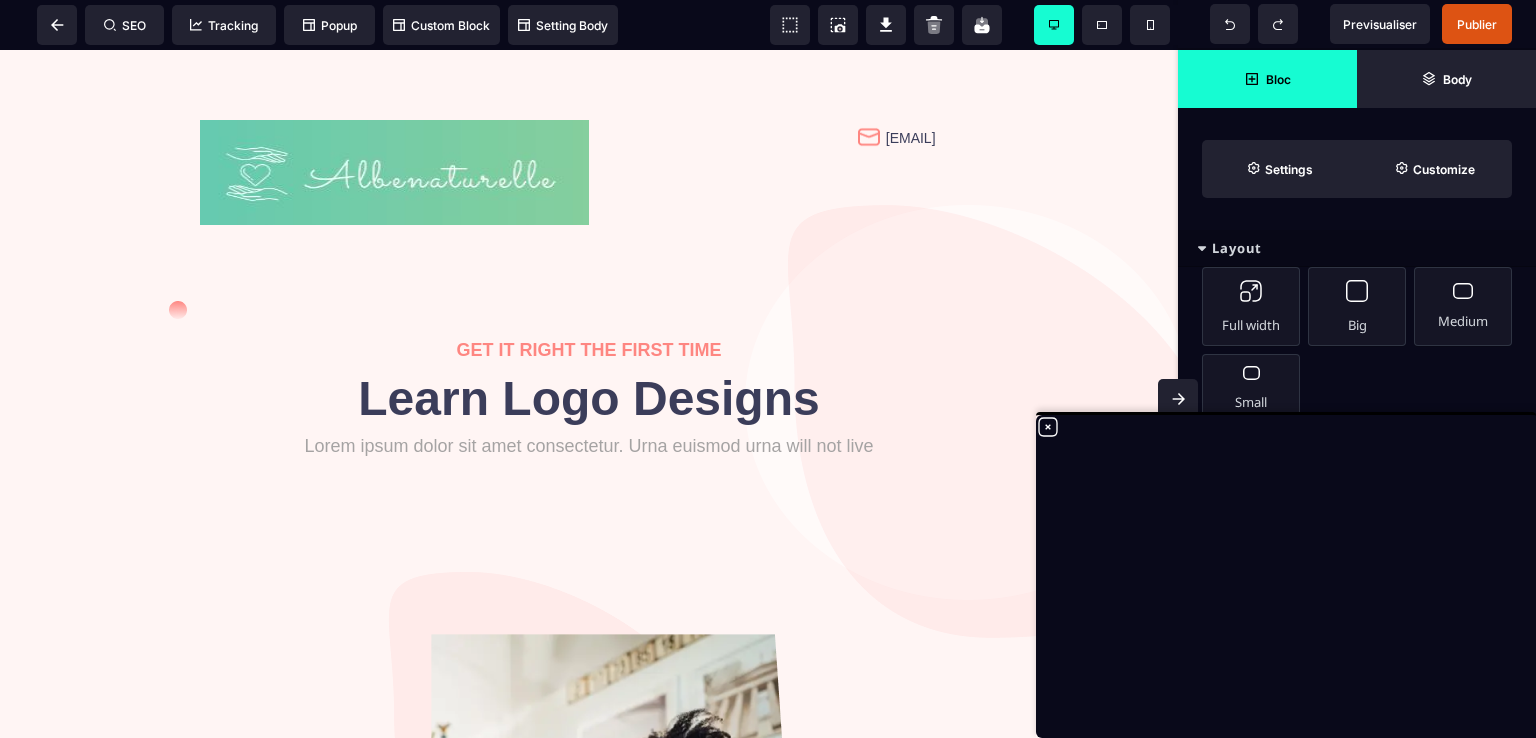 click 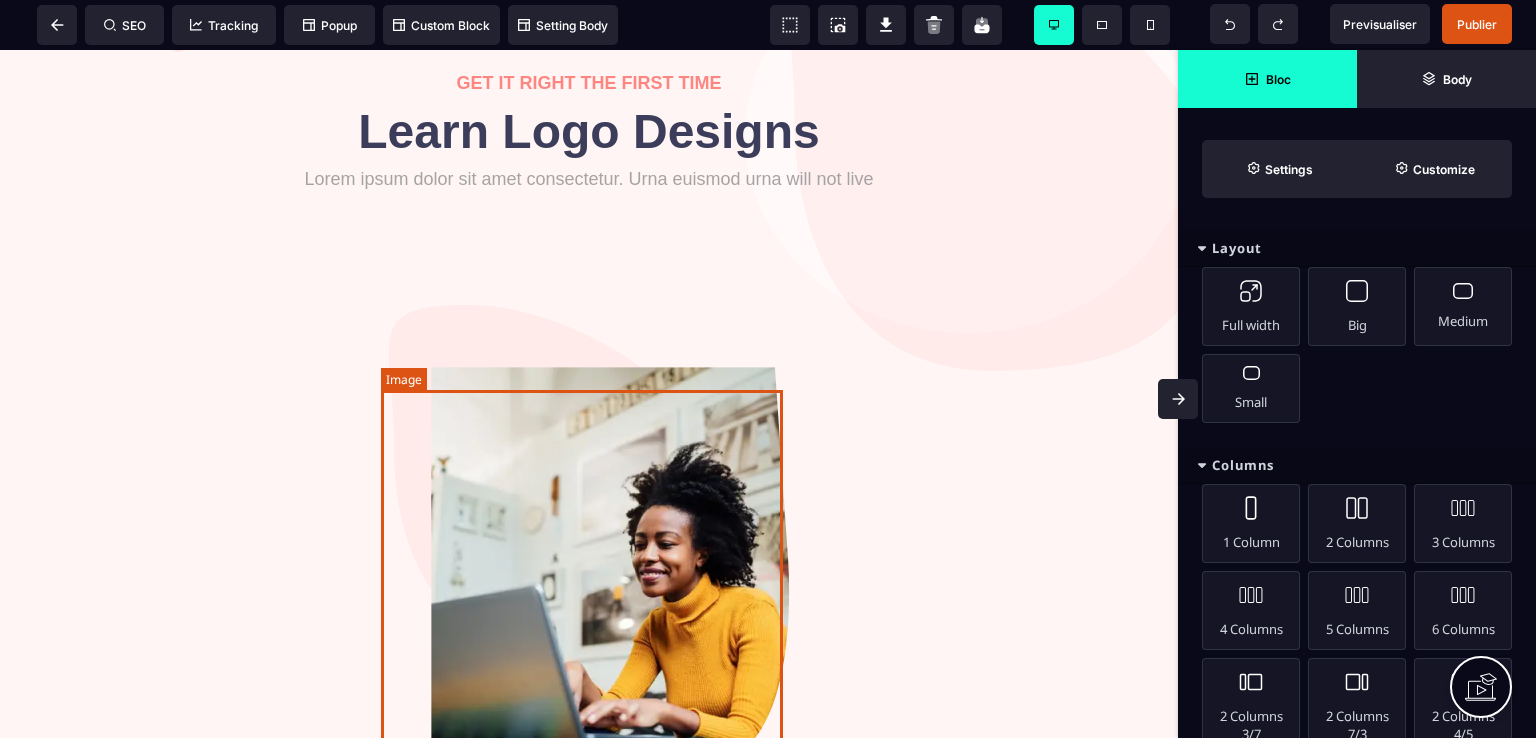 scroll, scrollTop: 300, scrollLeft: 0, axis: vertical 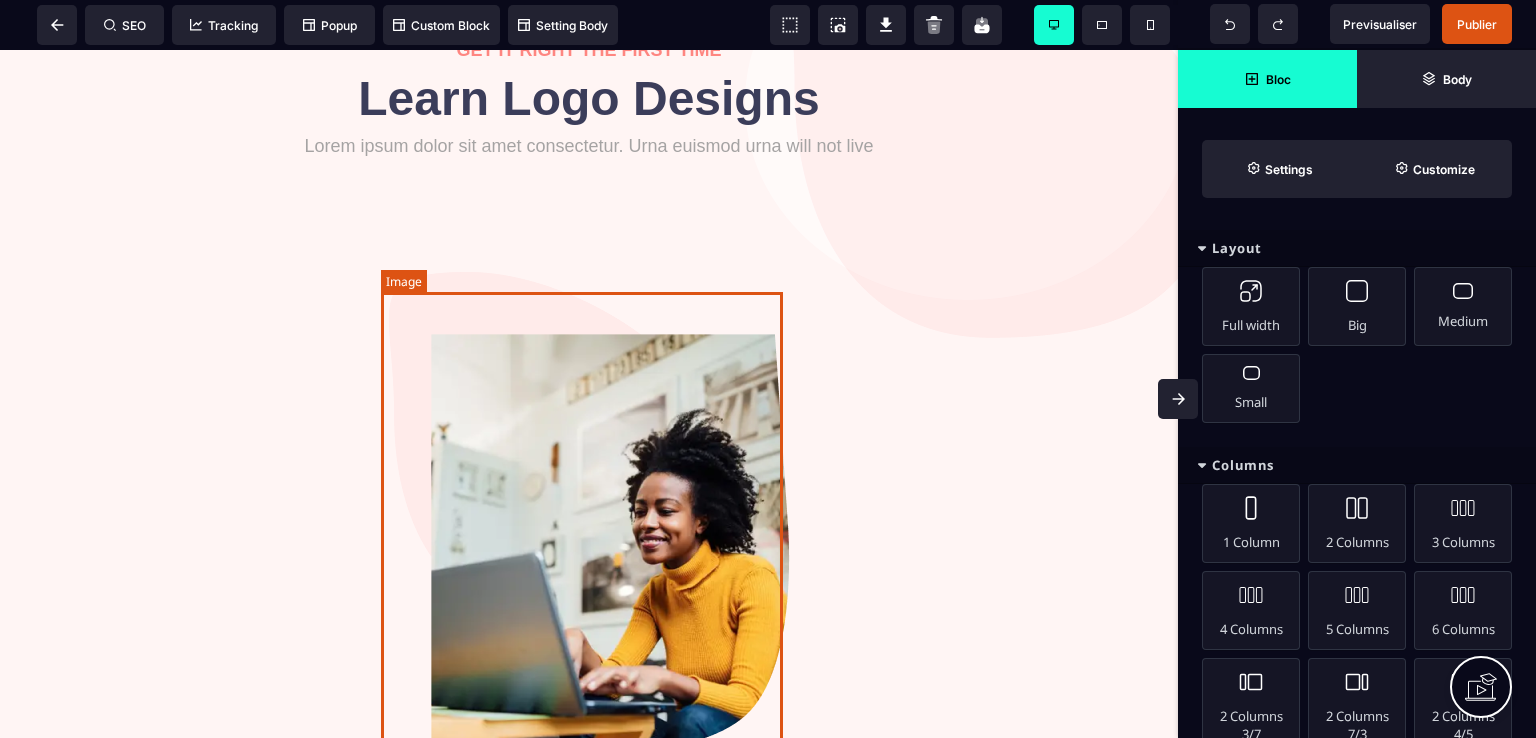 click at bounding box center (589, 513) 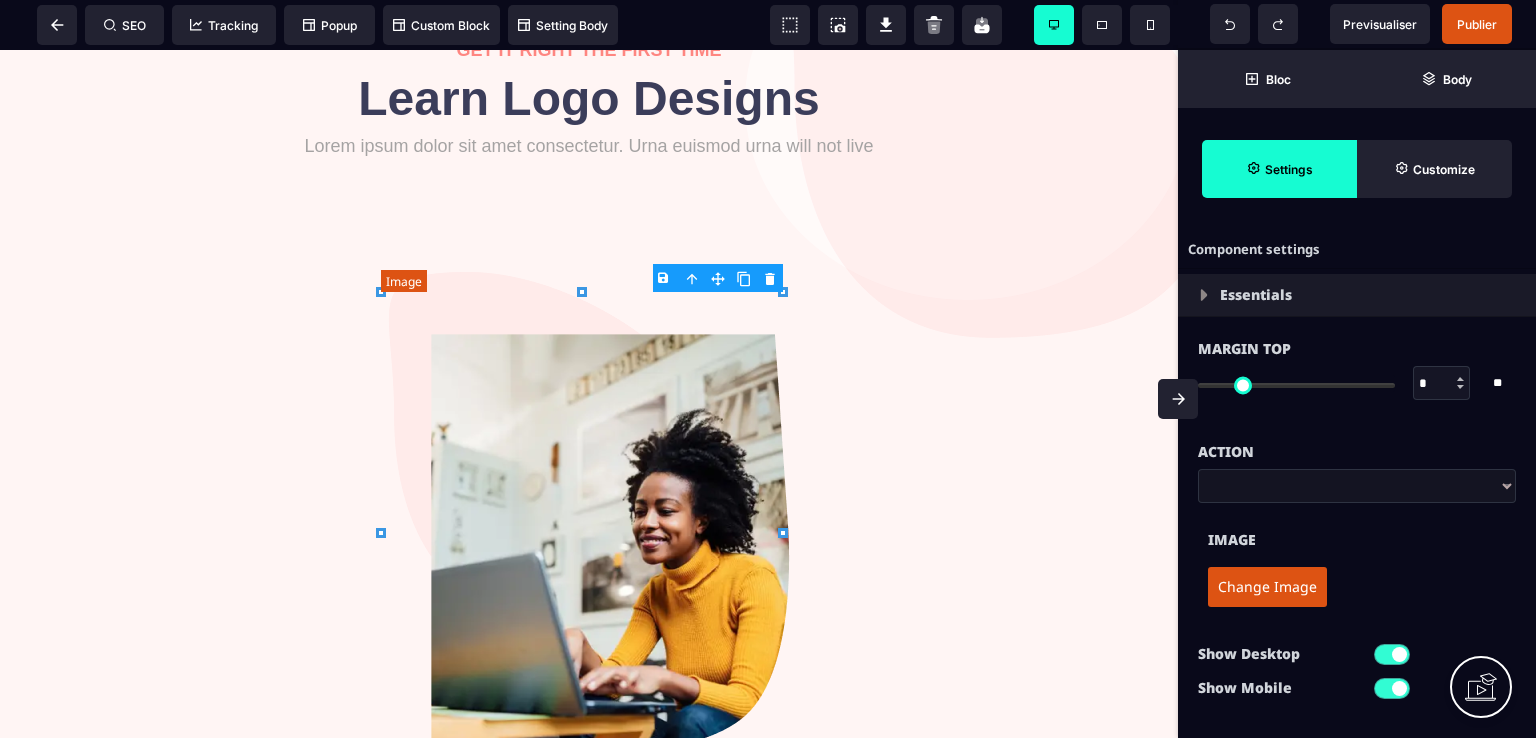 type on "*" 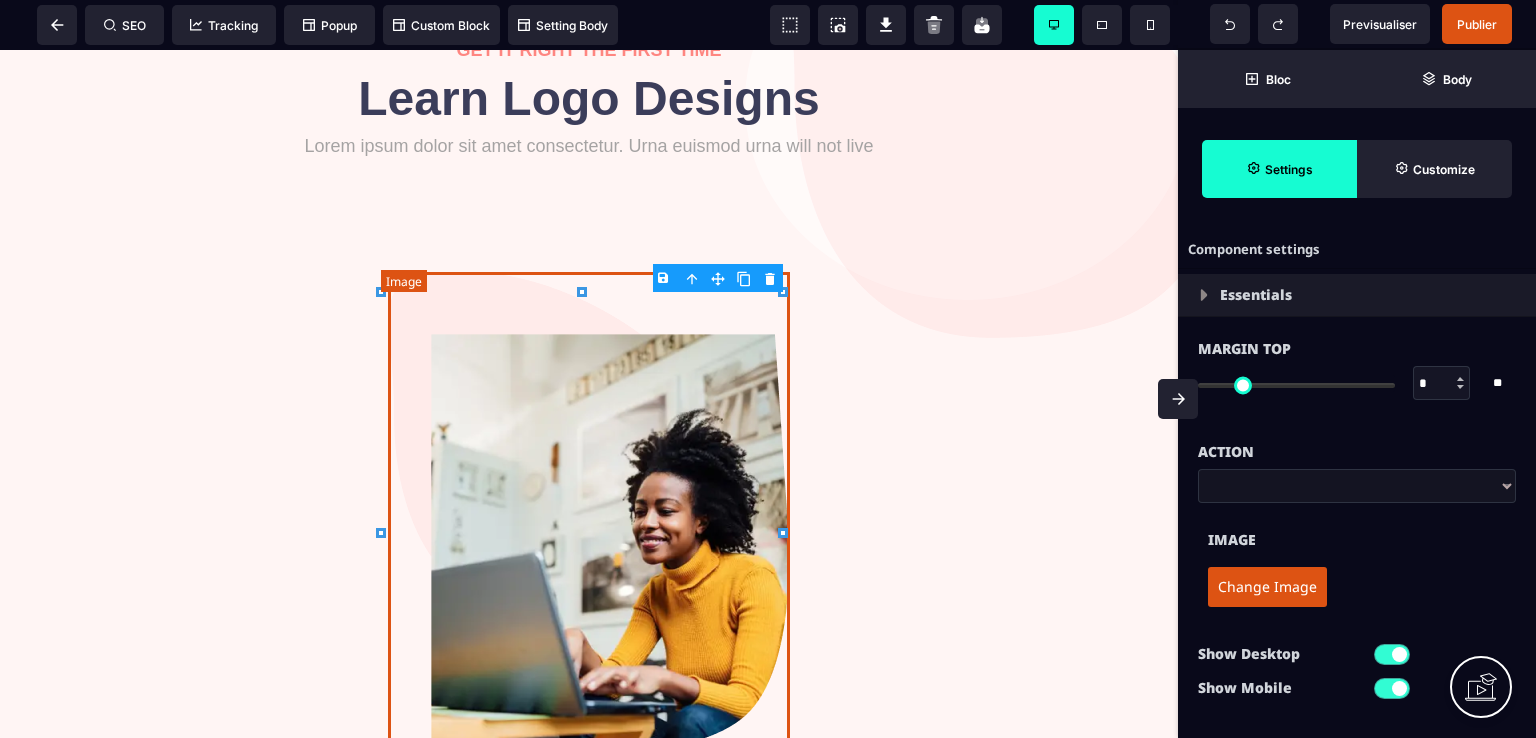 type on "****" 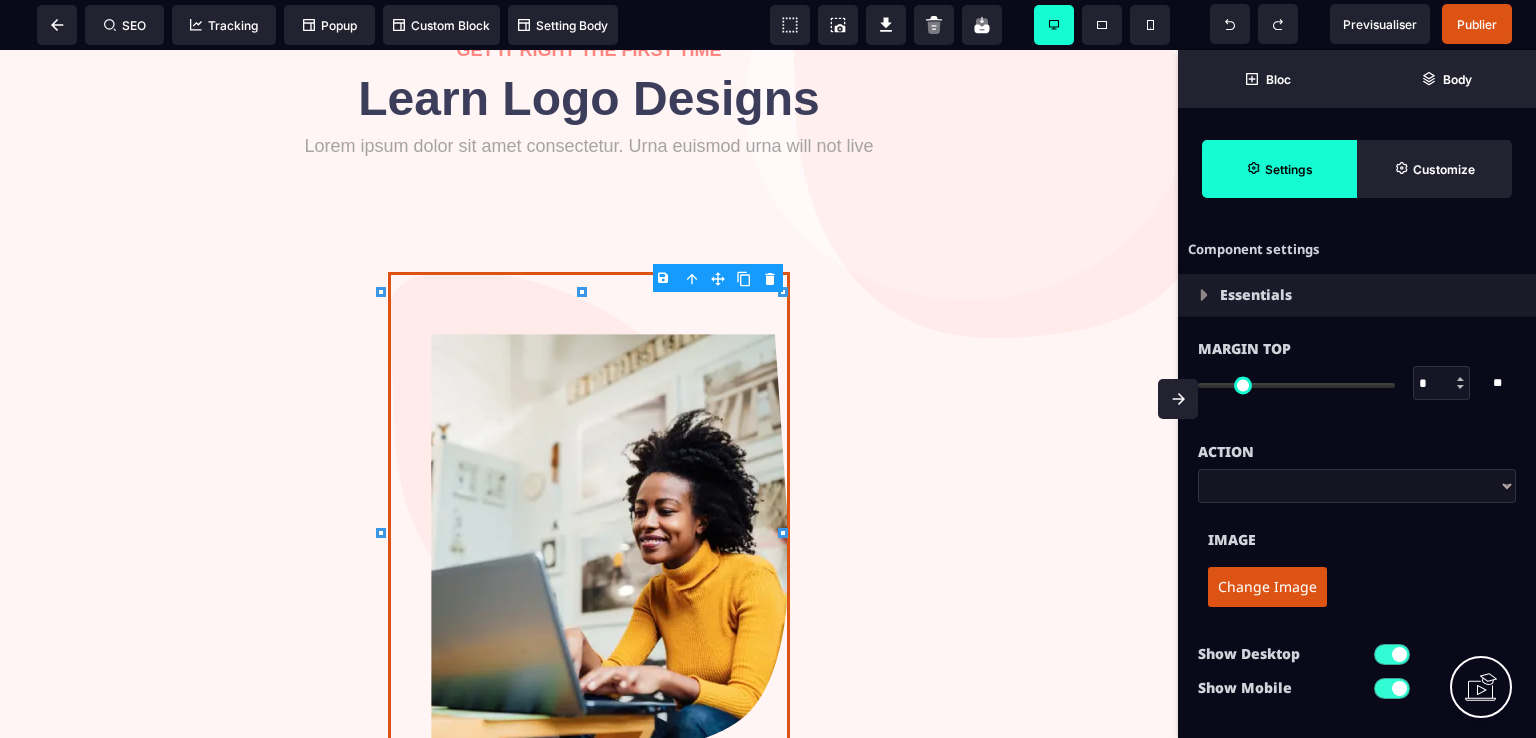 click on "B I U S
A *******
Image
SEO
Tracking
Popup" at bounding box center [768, 369] 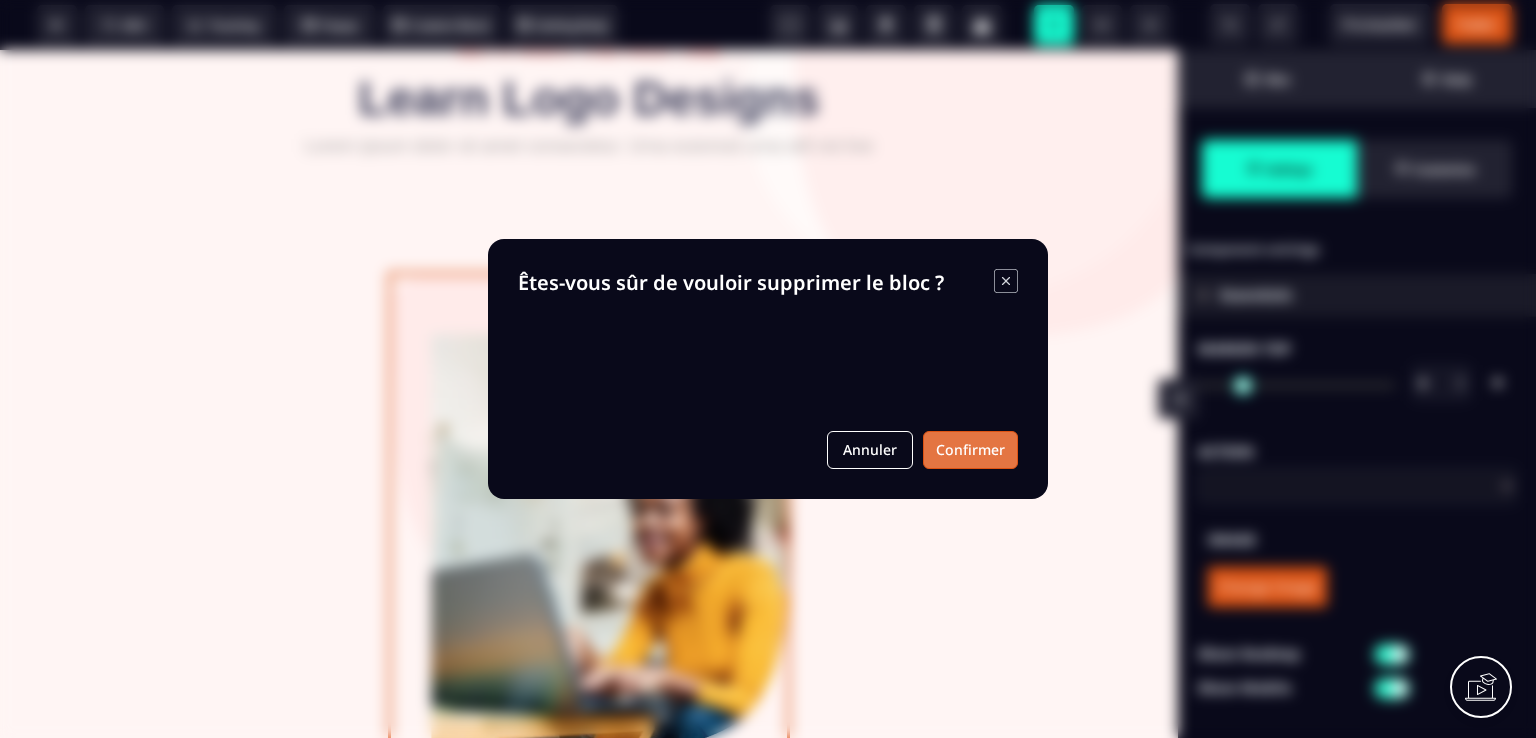 click on "Confirmer" at bounding box center [970, 450] 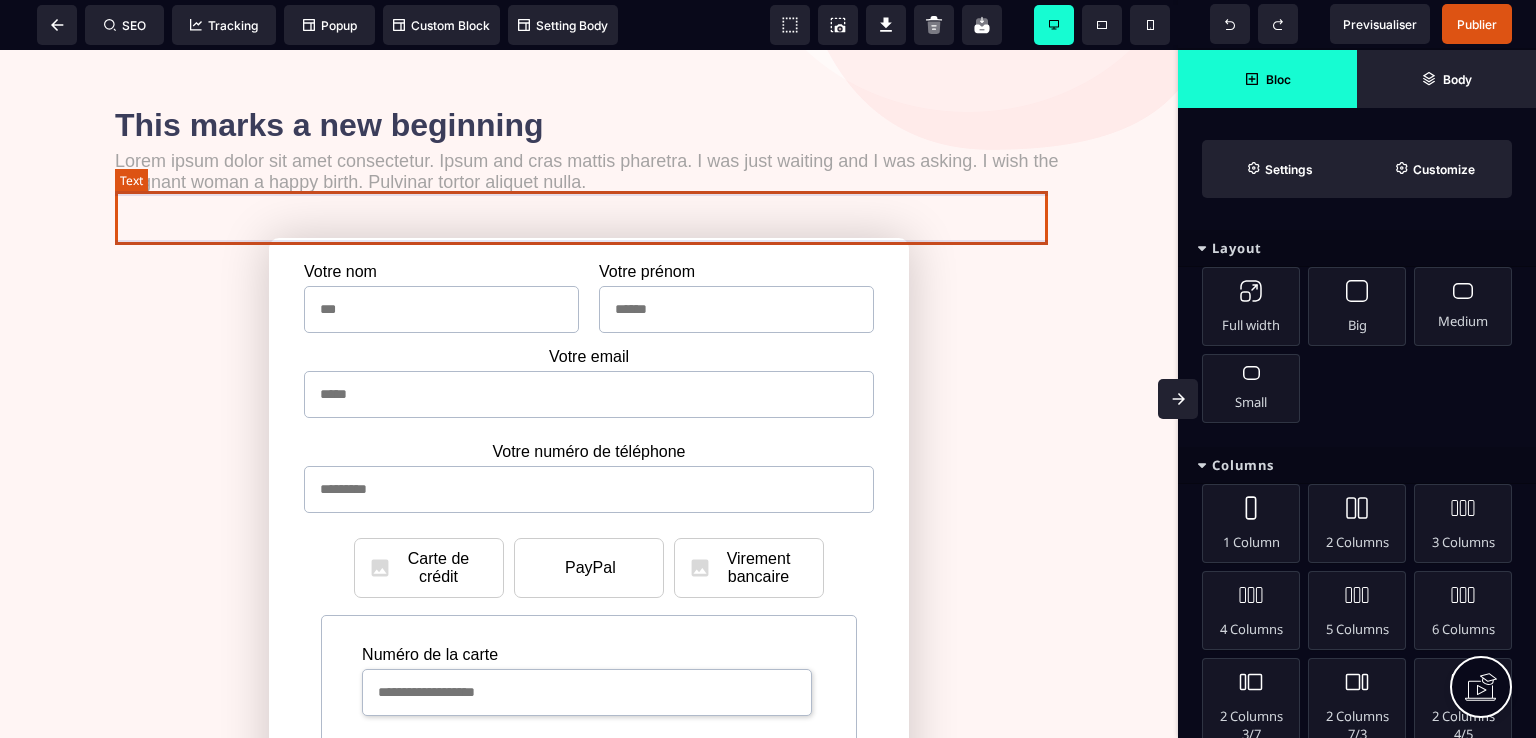 scroll, scrollTop: 500, scrollLeft: 0, axis: vertical 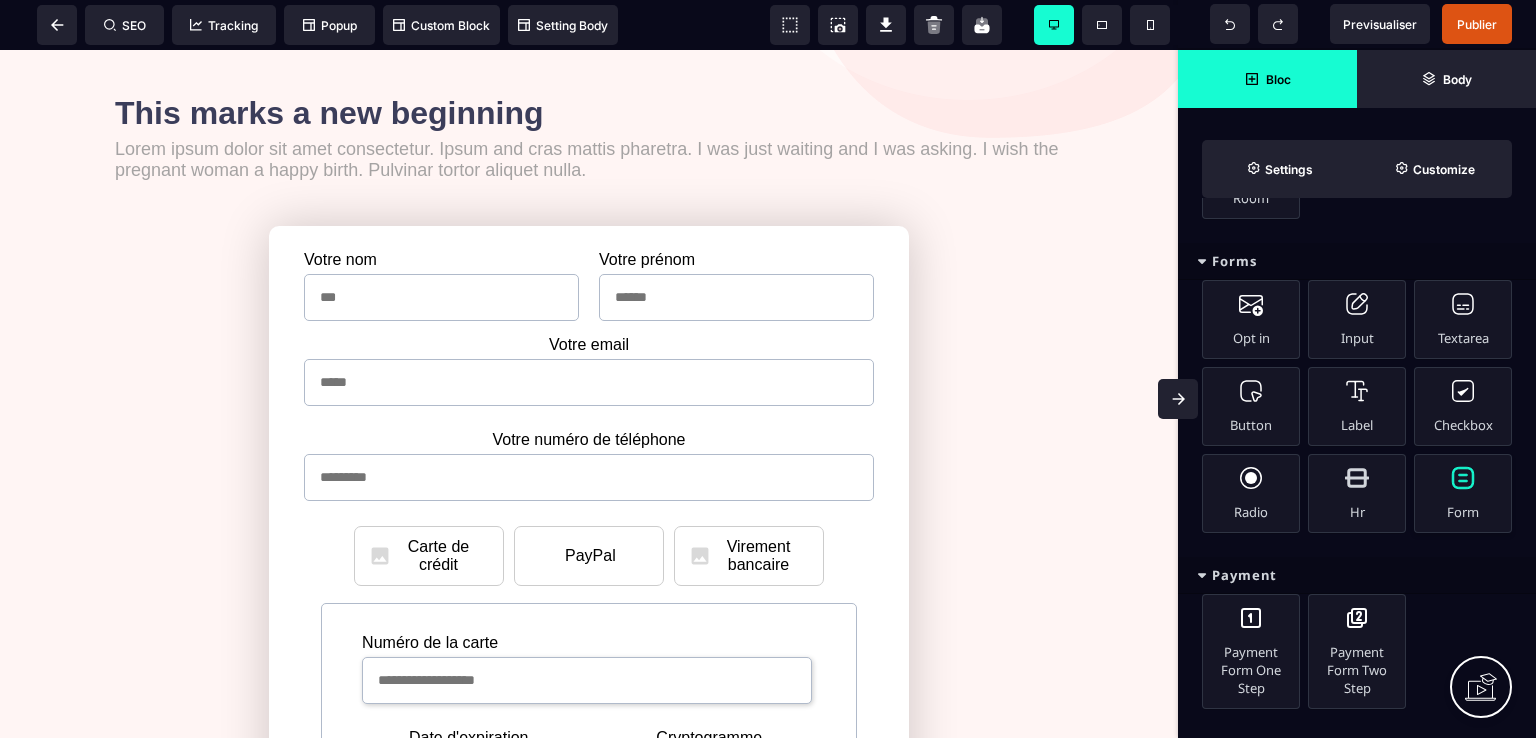 click on "Form" at bounding box center (1463, 493) 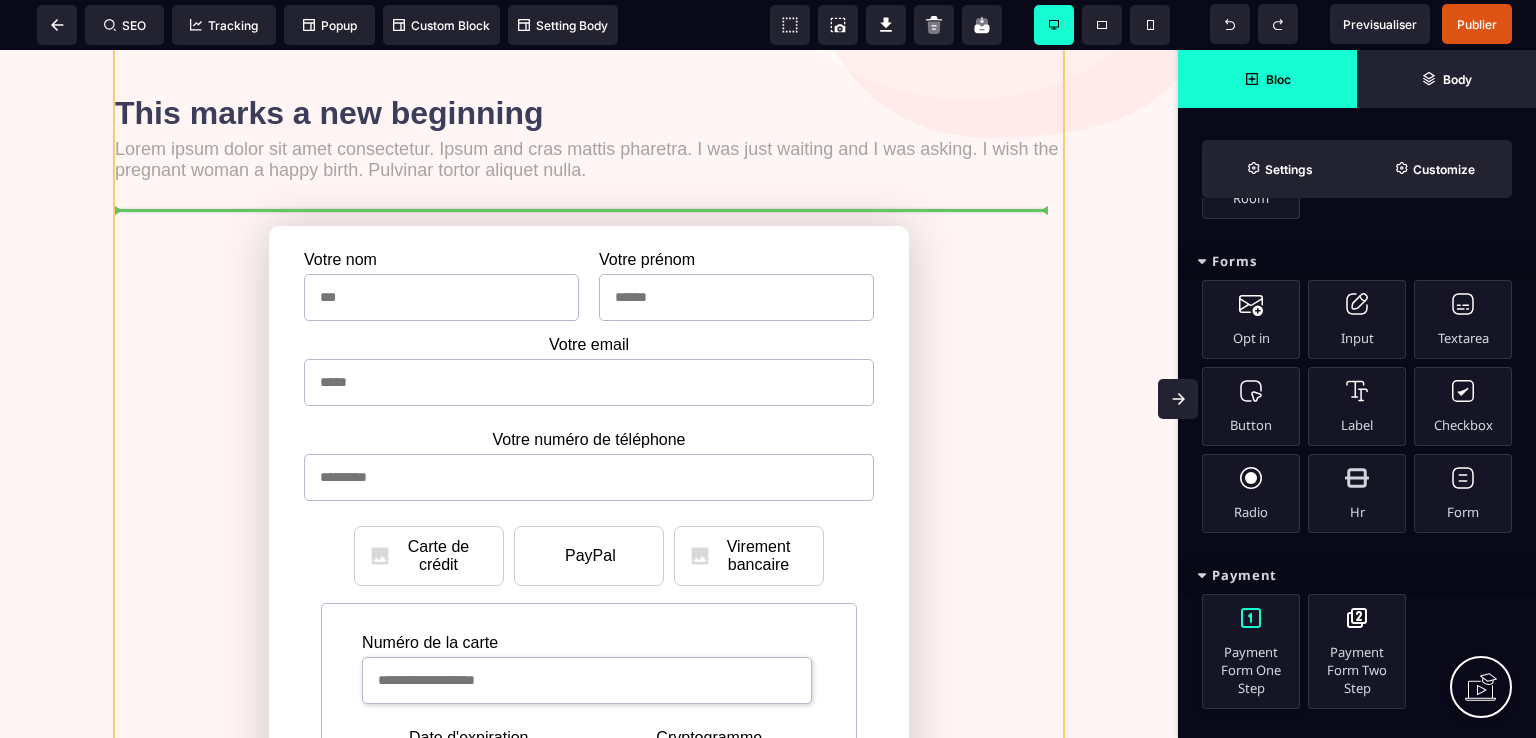 select on "**********" 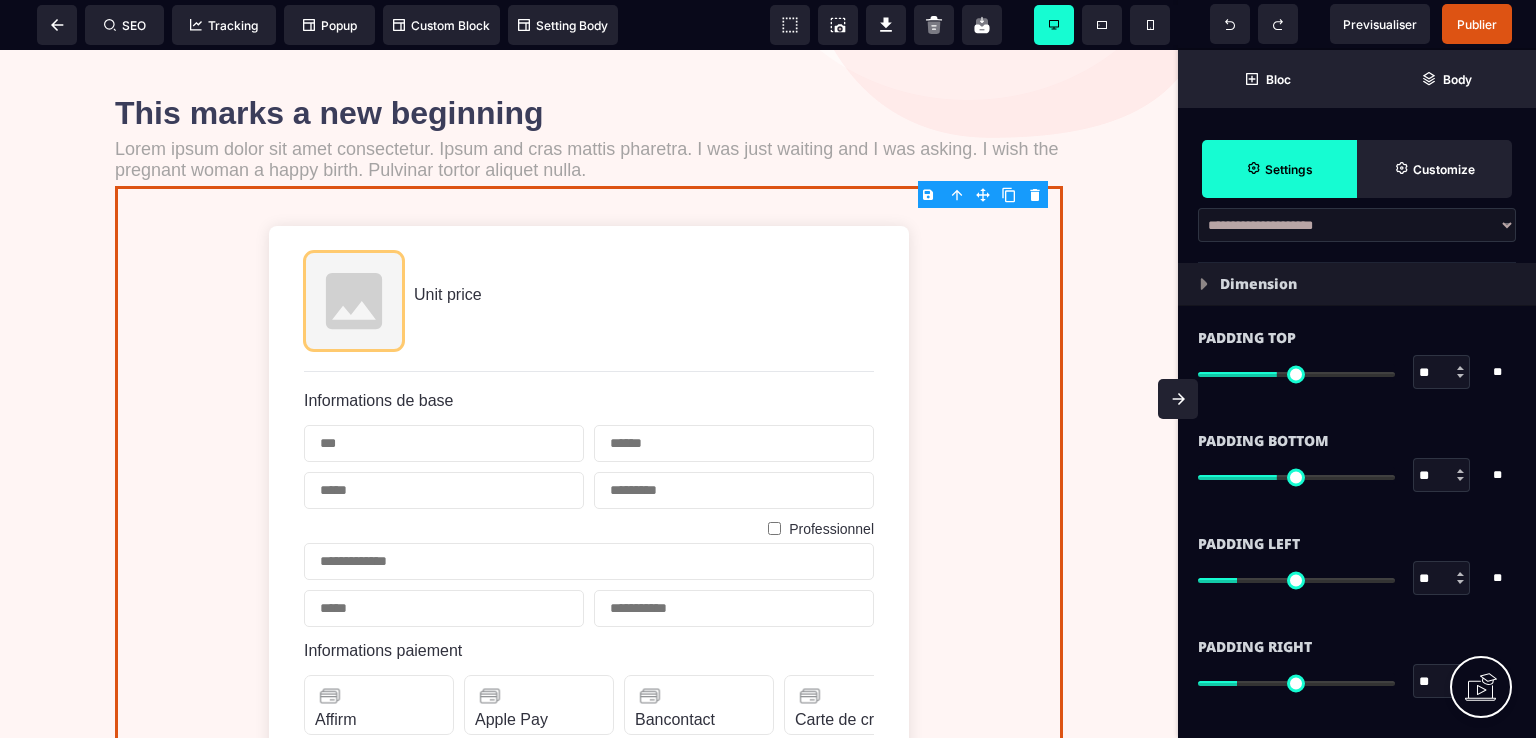 scroll, scrollTop: 0, scrollLeft: 0, axis: both 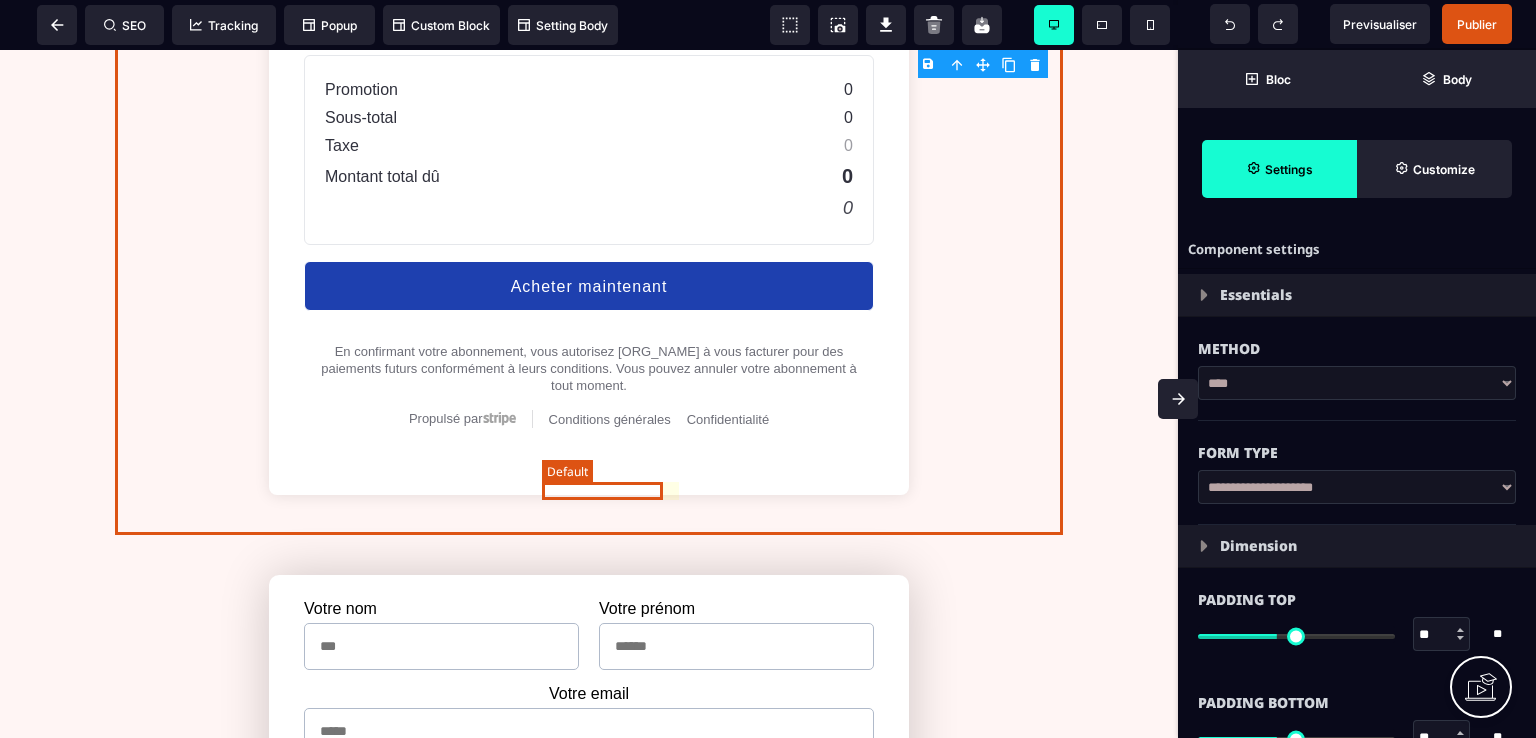 click on "Conditions générales" at bounding box center (610, 419) 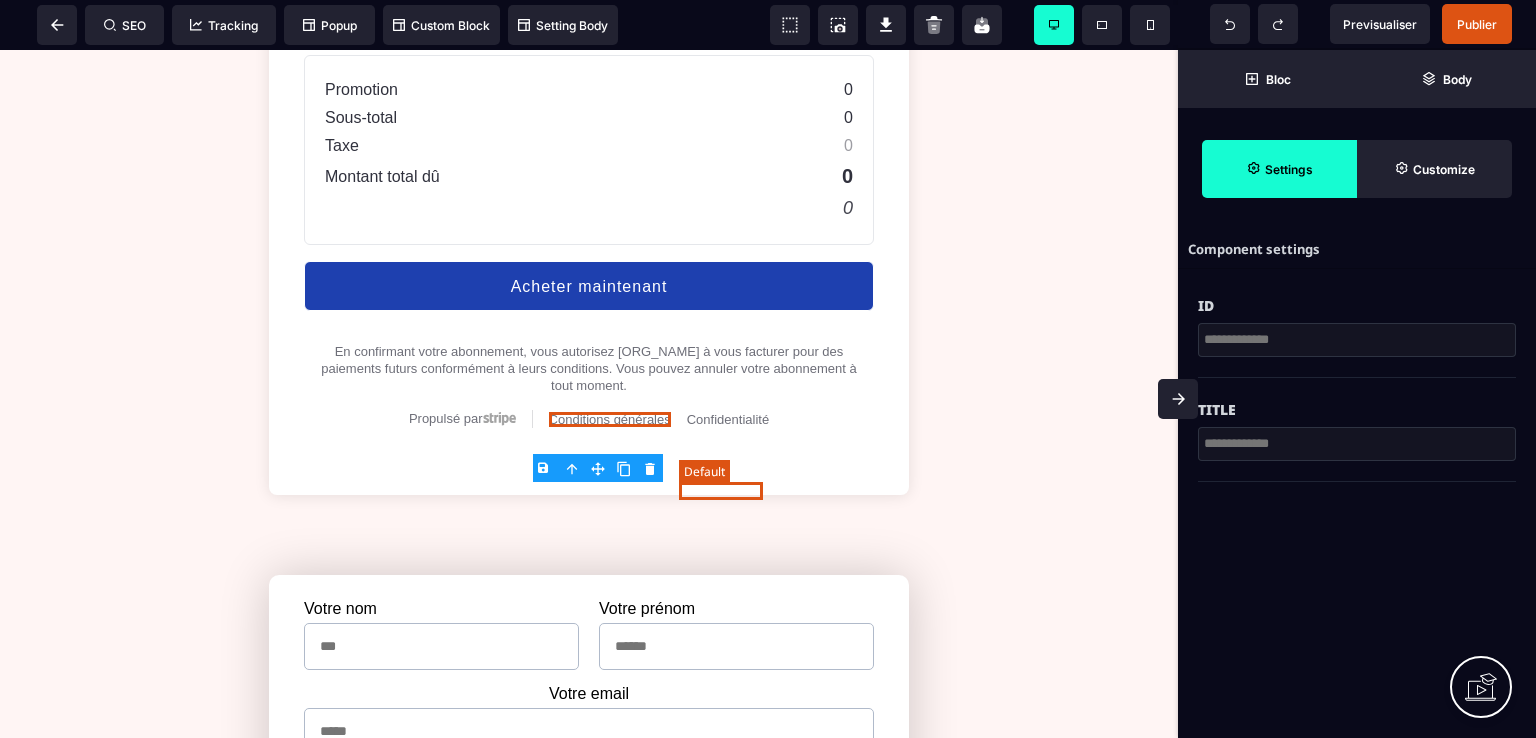 click on "Confidentialité" at bounding box center [728, 419] 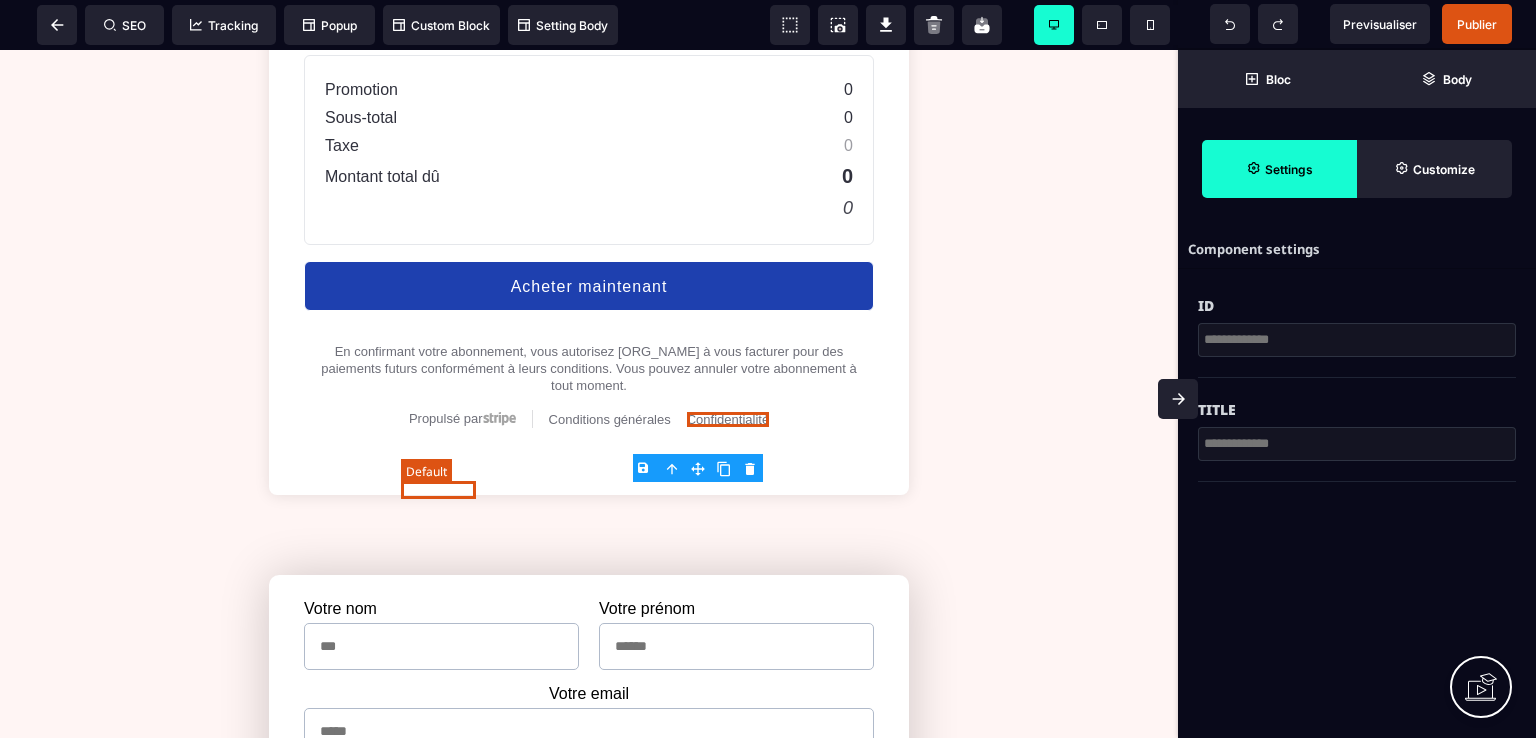 click on "Propulsé par" at bounding box center (446, 418) 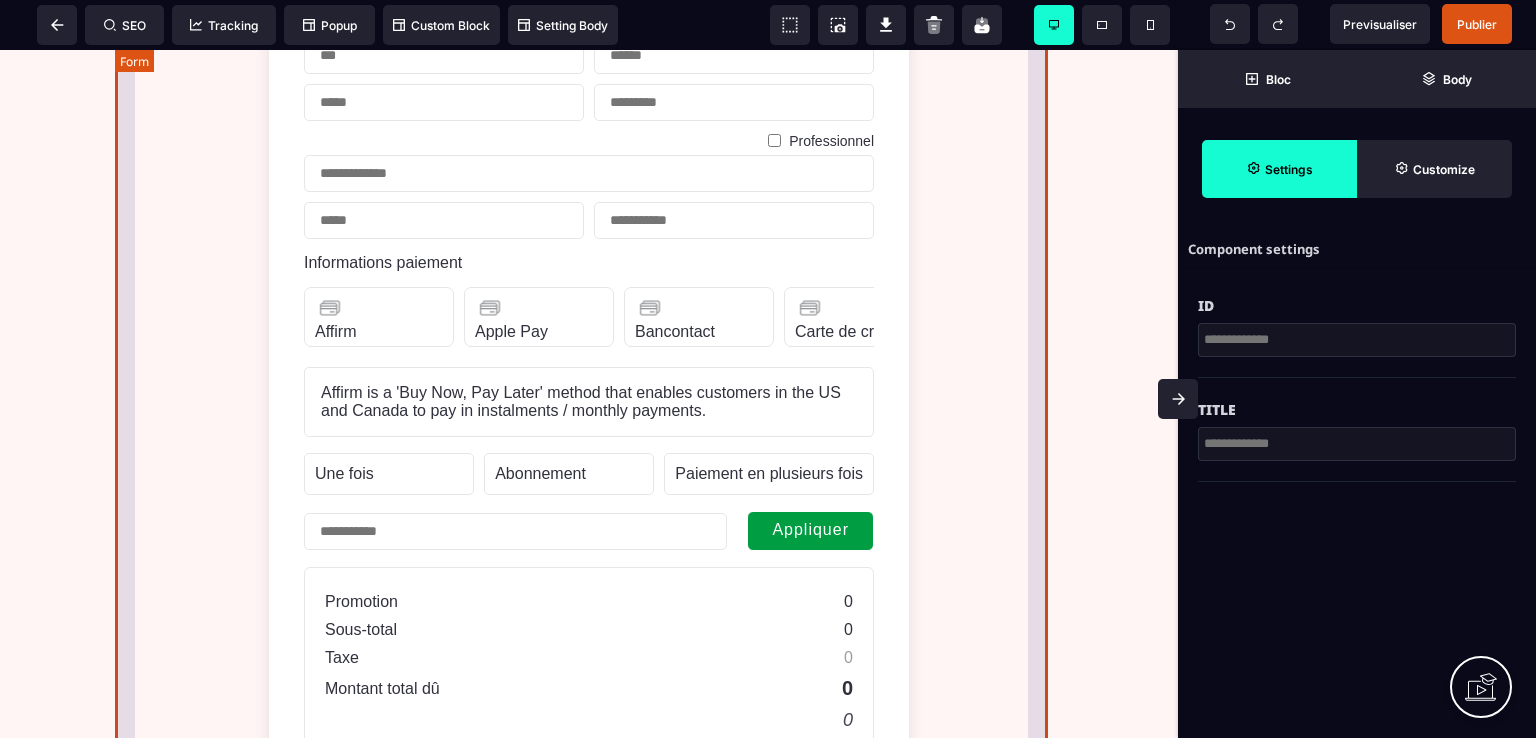 scroll, scrollTop: 800, scrollLeft: 0, axis: vertical 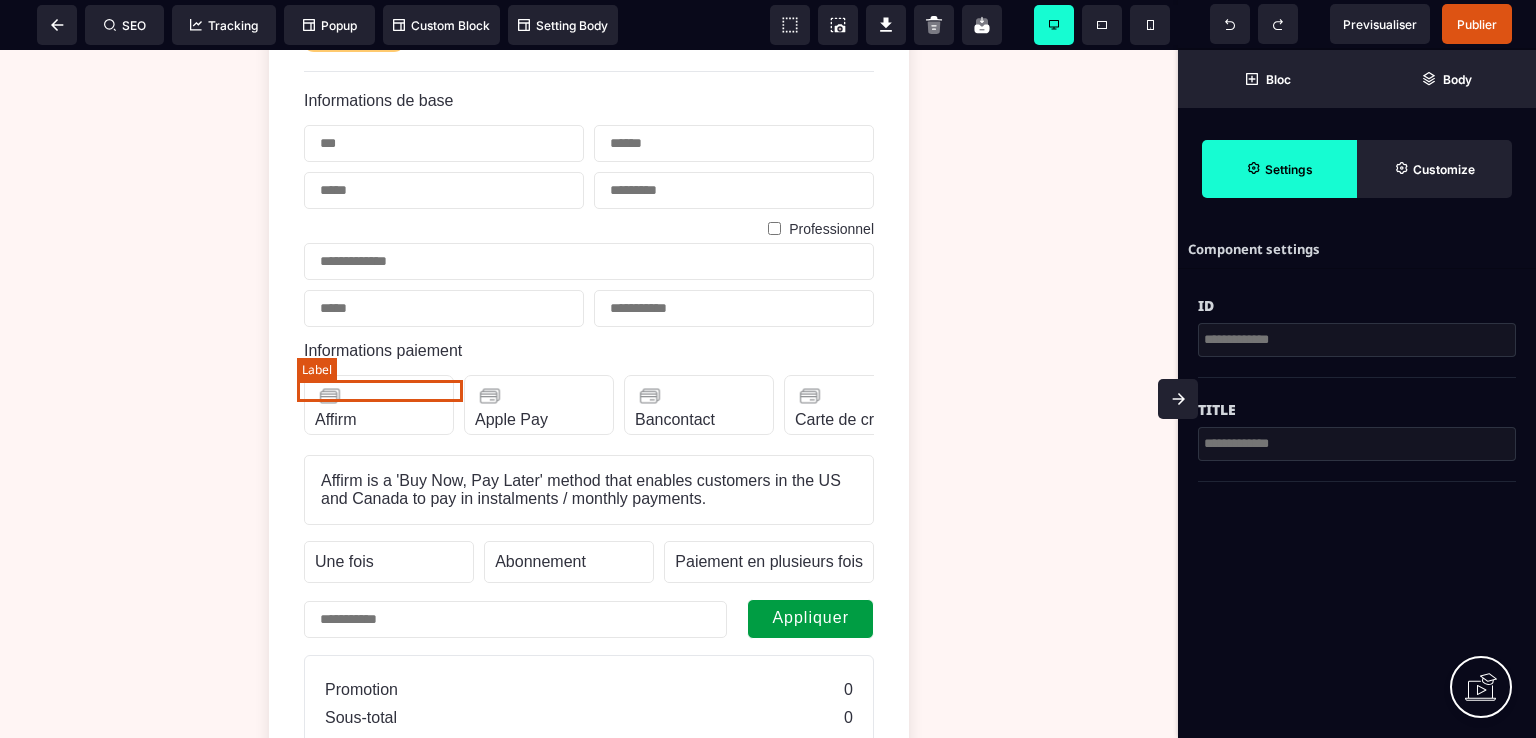 click on "Informations paiement" at bounding box center (383, 350) 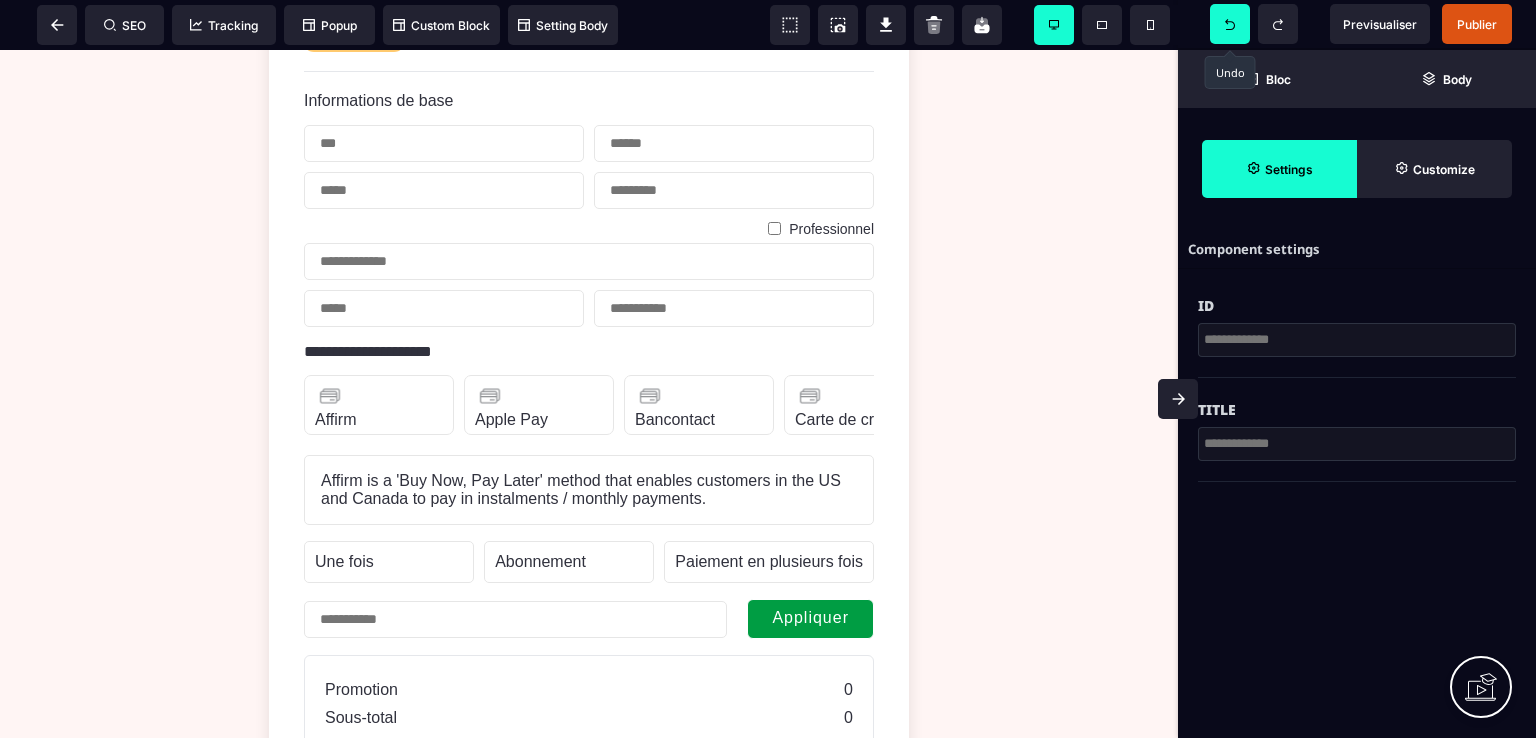 click 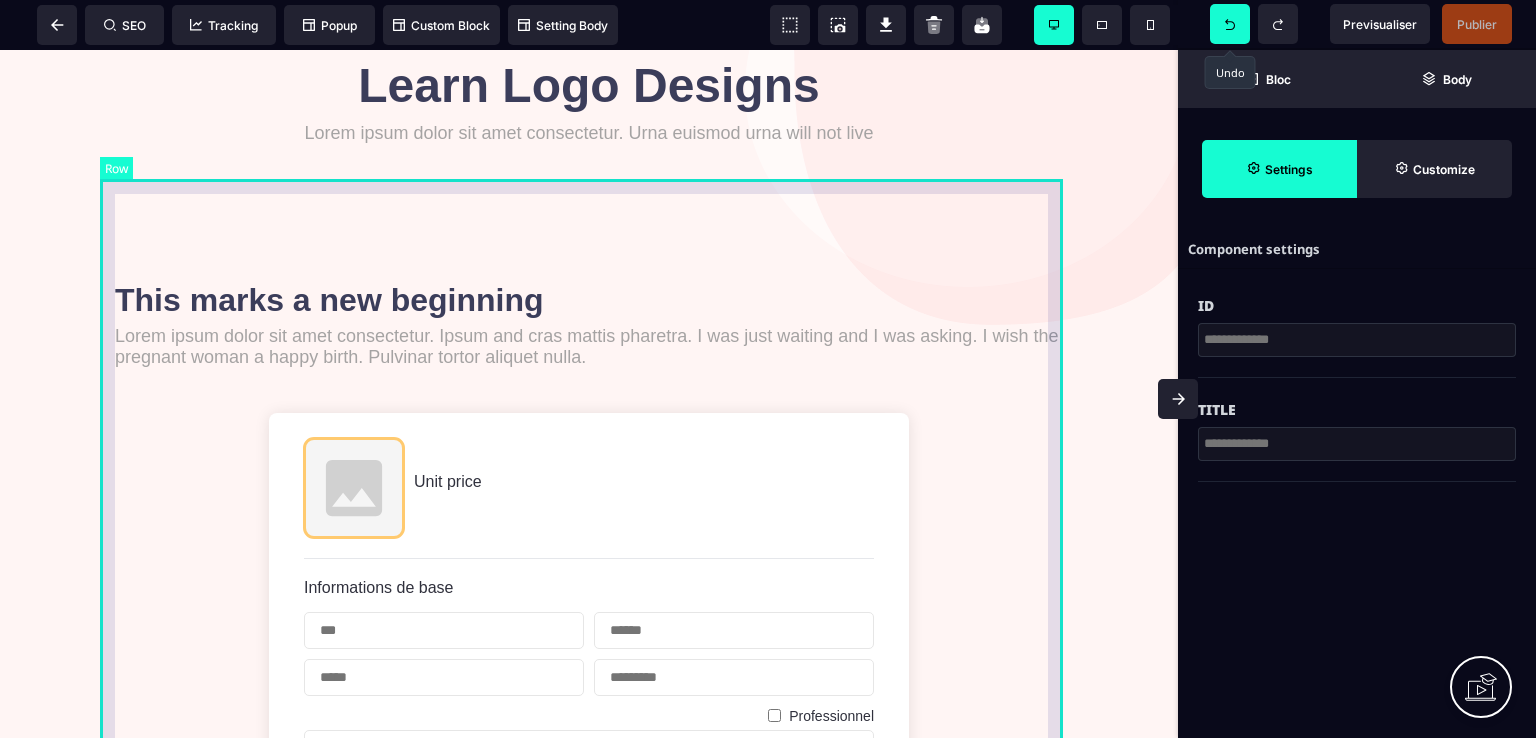 scroll, scrollTop: 200, scrollLeft: 0, axis: vertical 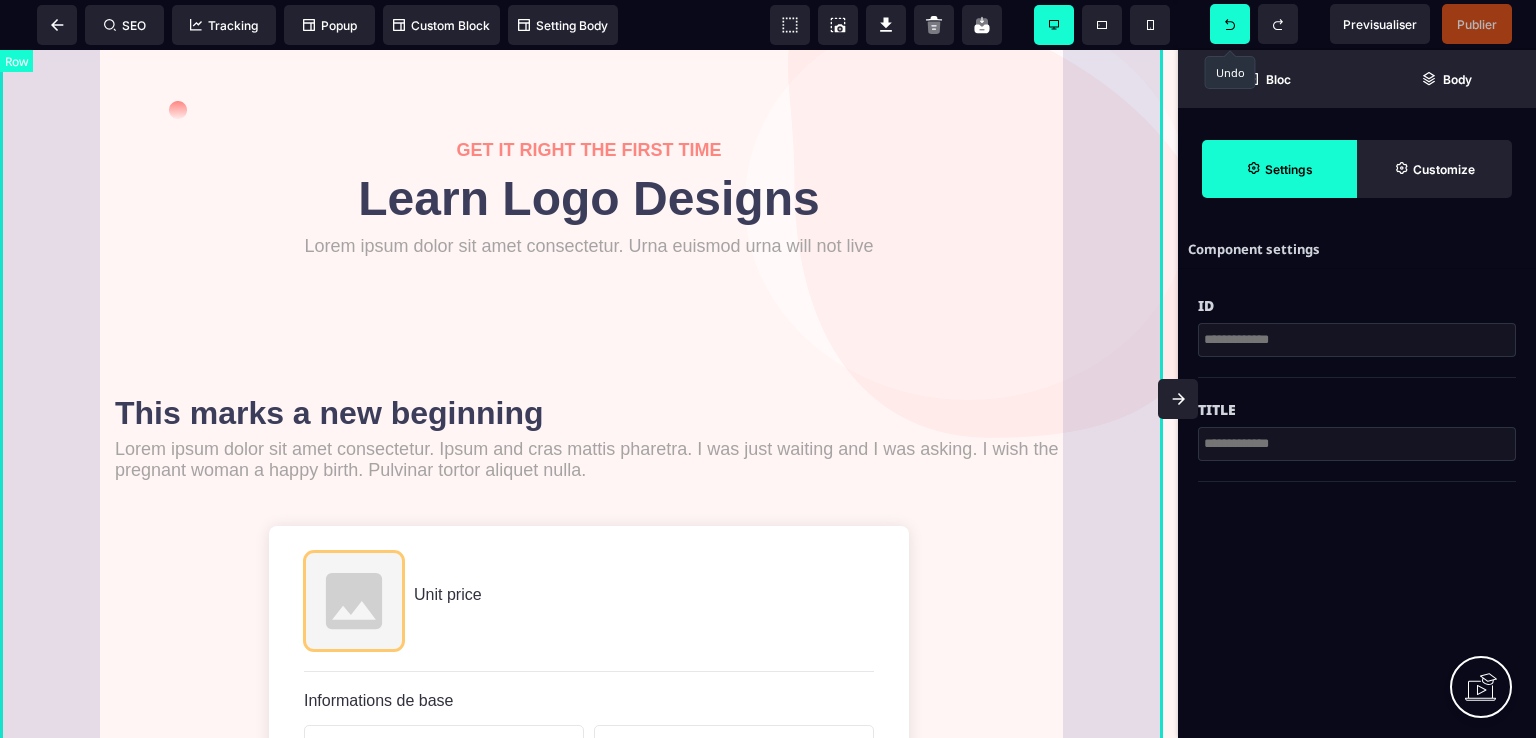 click on "**********" at bounding box center [589, 1414] 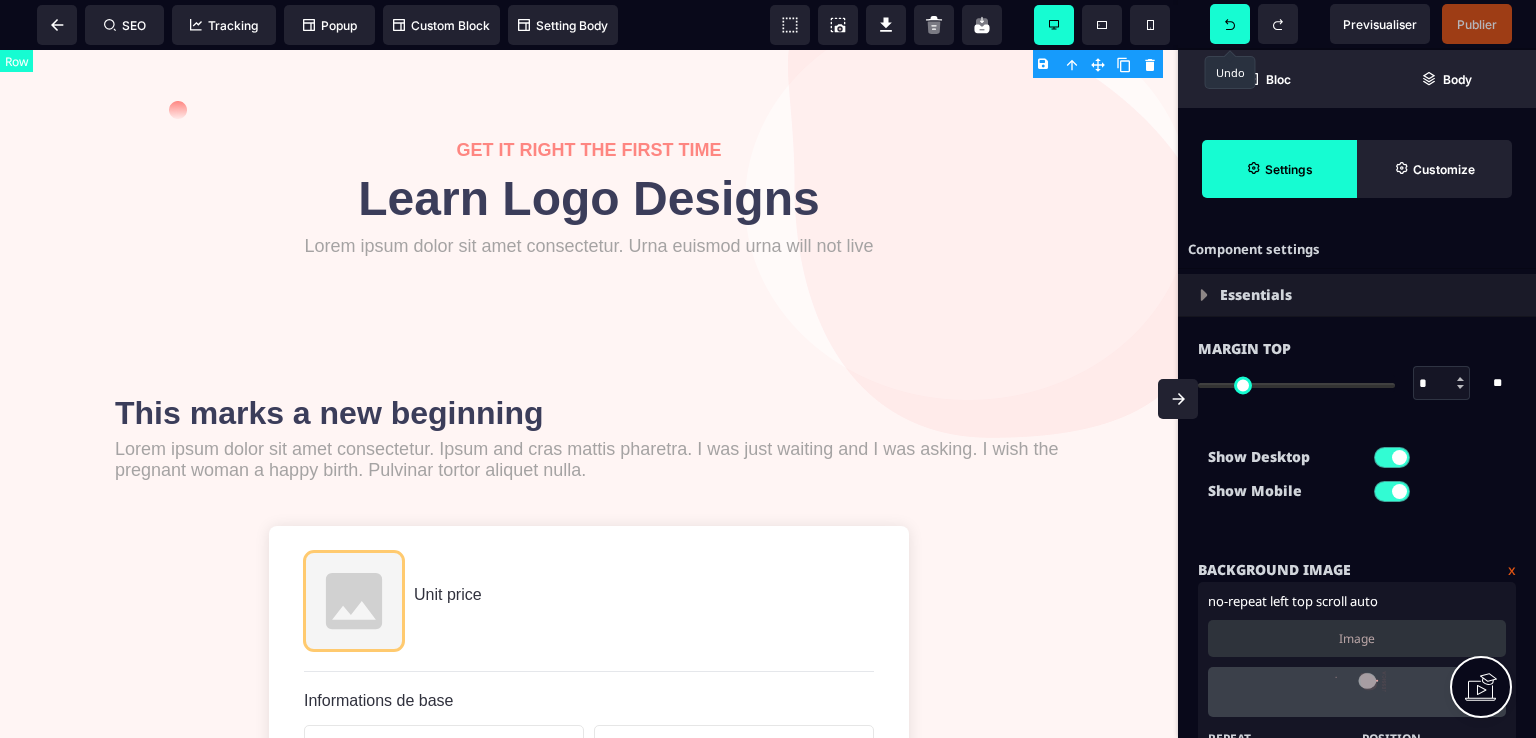 type on "*" 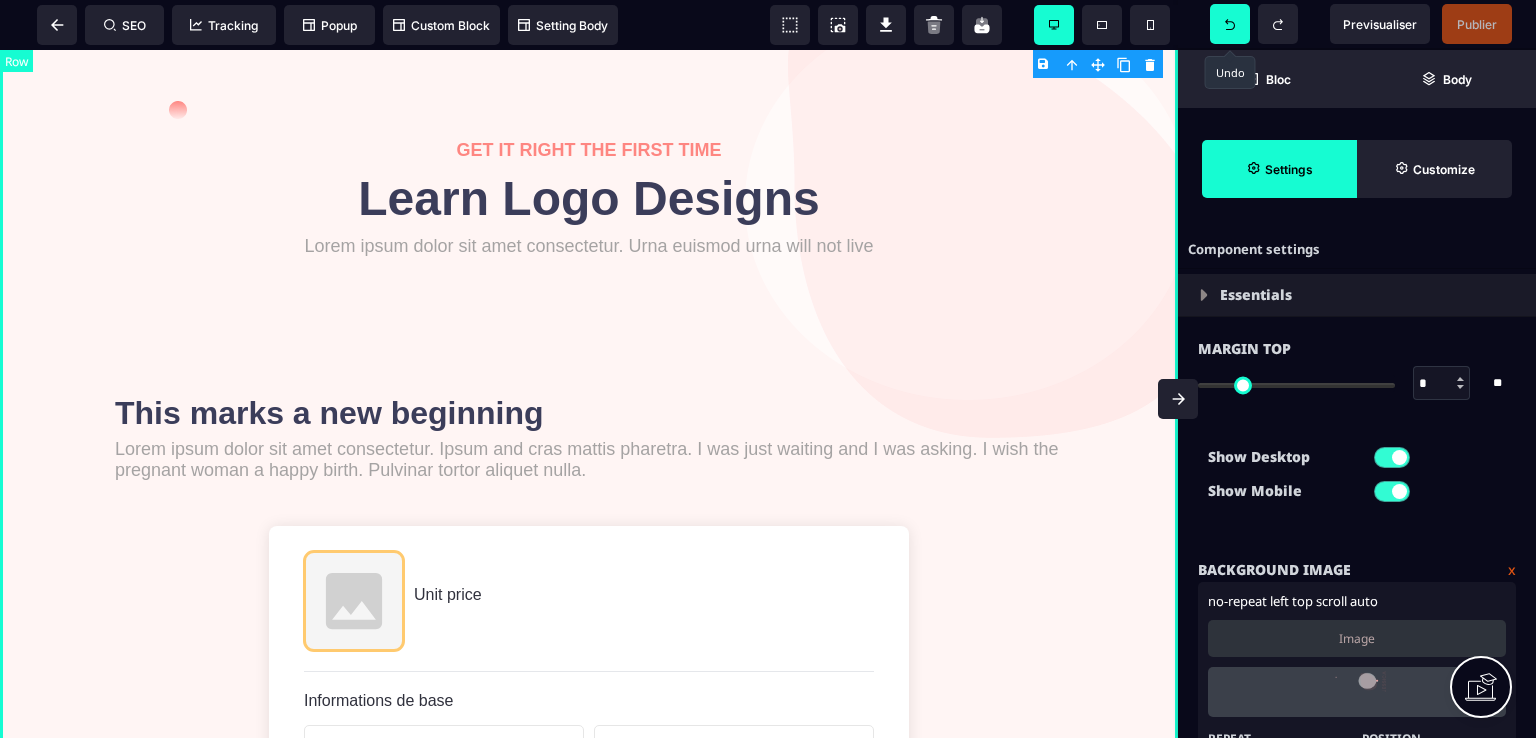 select on "*********" 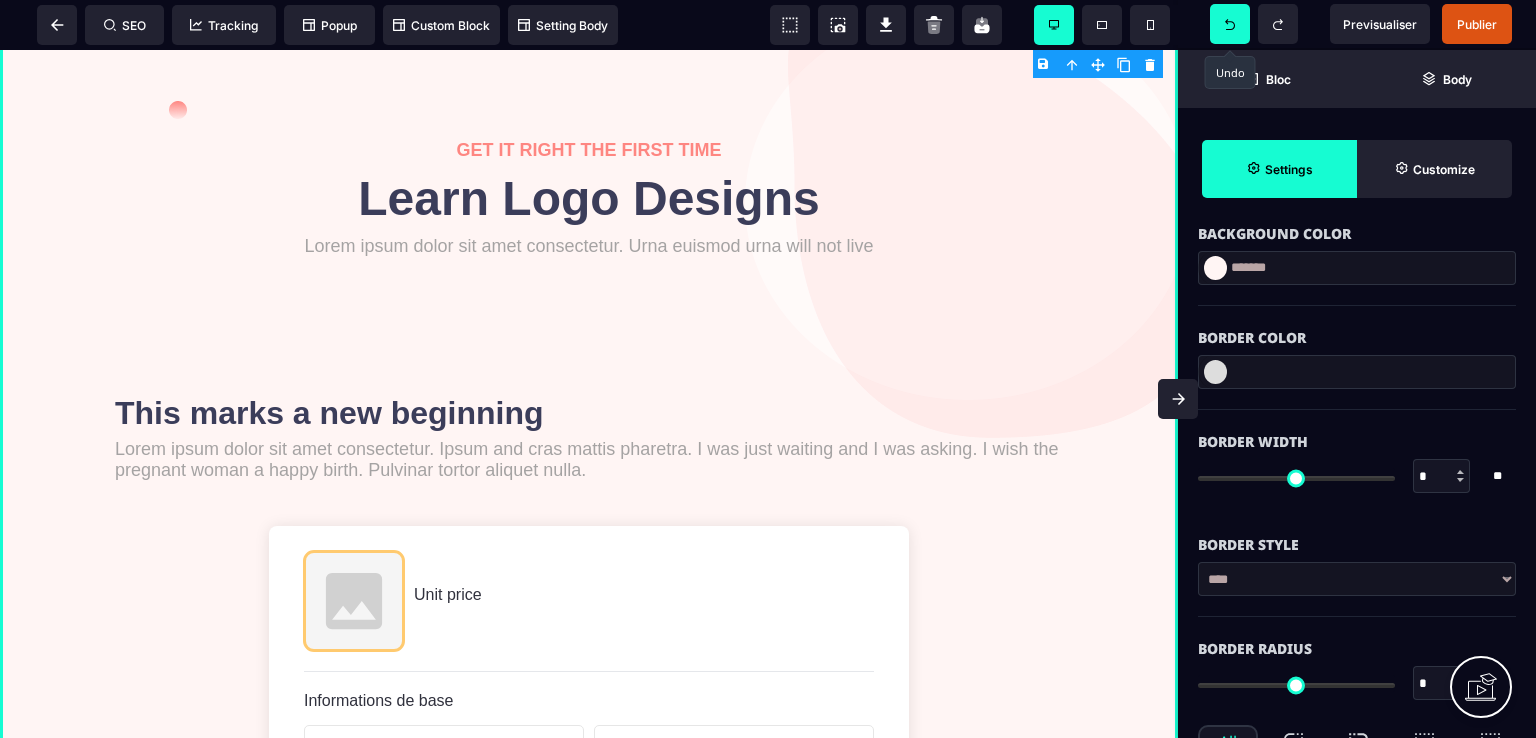 scroll, scrollTop: 700, scrollLeft: 0, axis: vertical 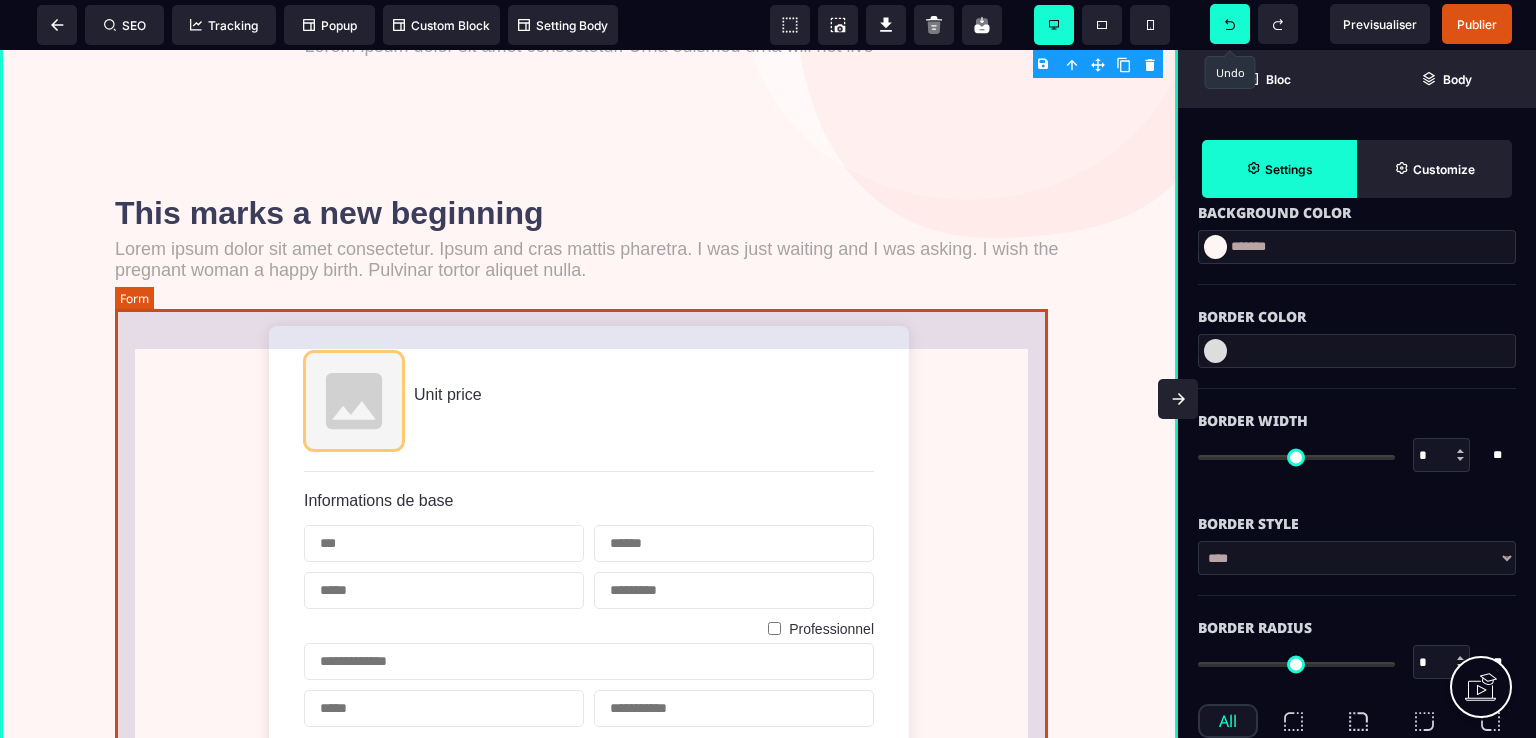 click on "**********" at bounding box center (589, 910) 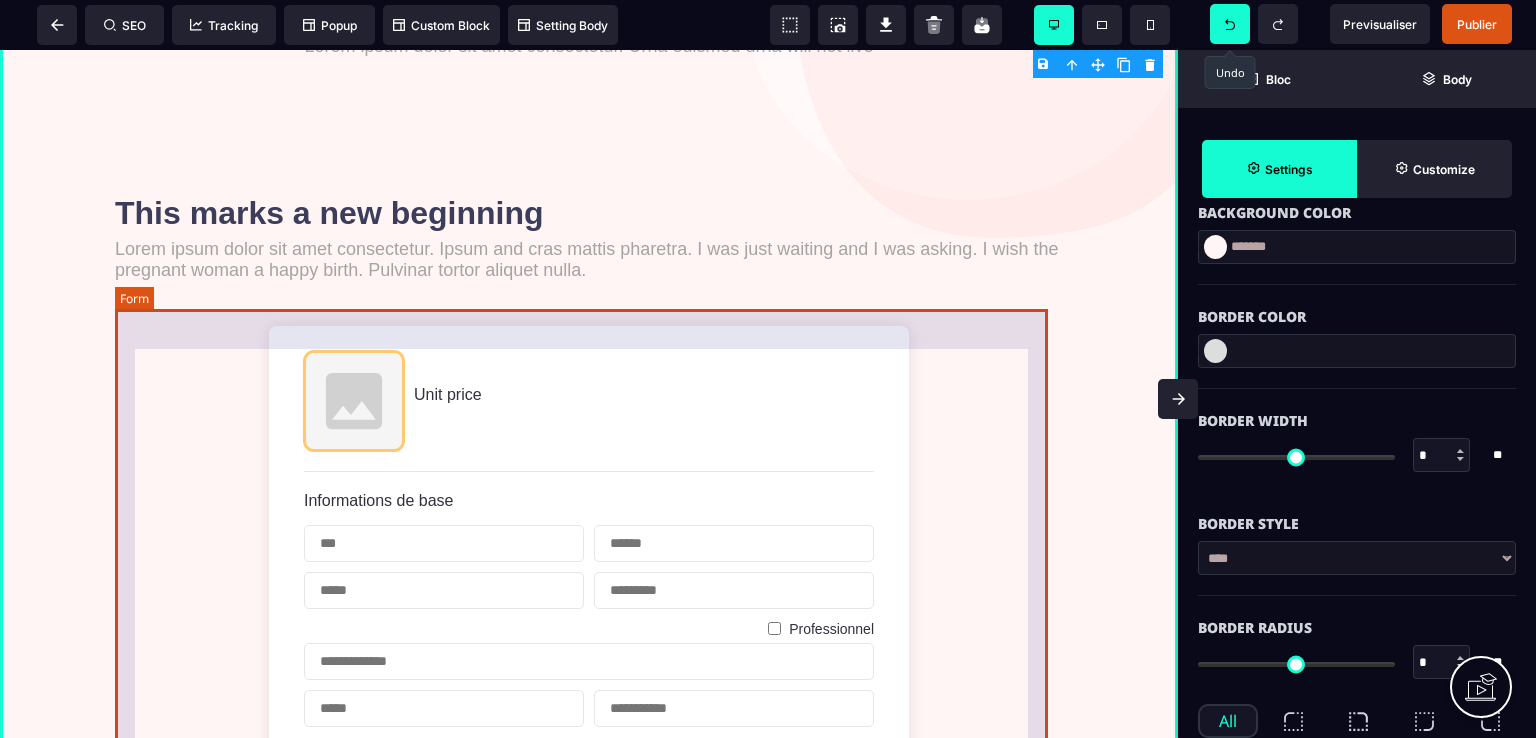 select on "**********" 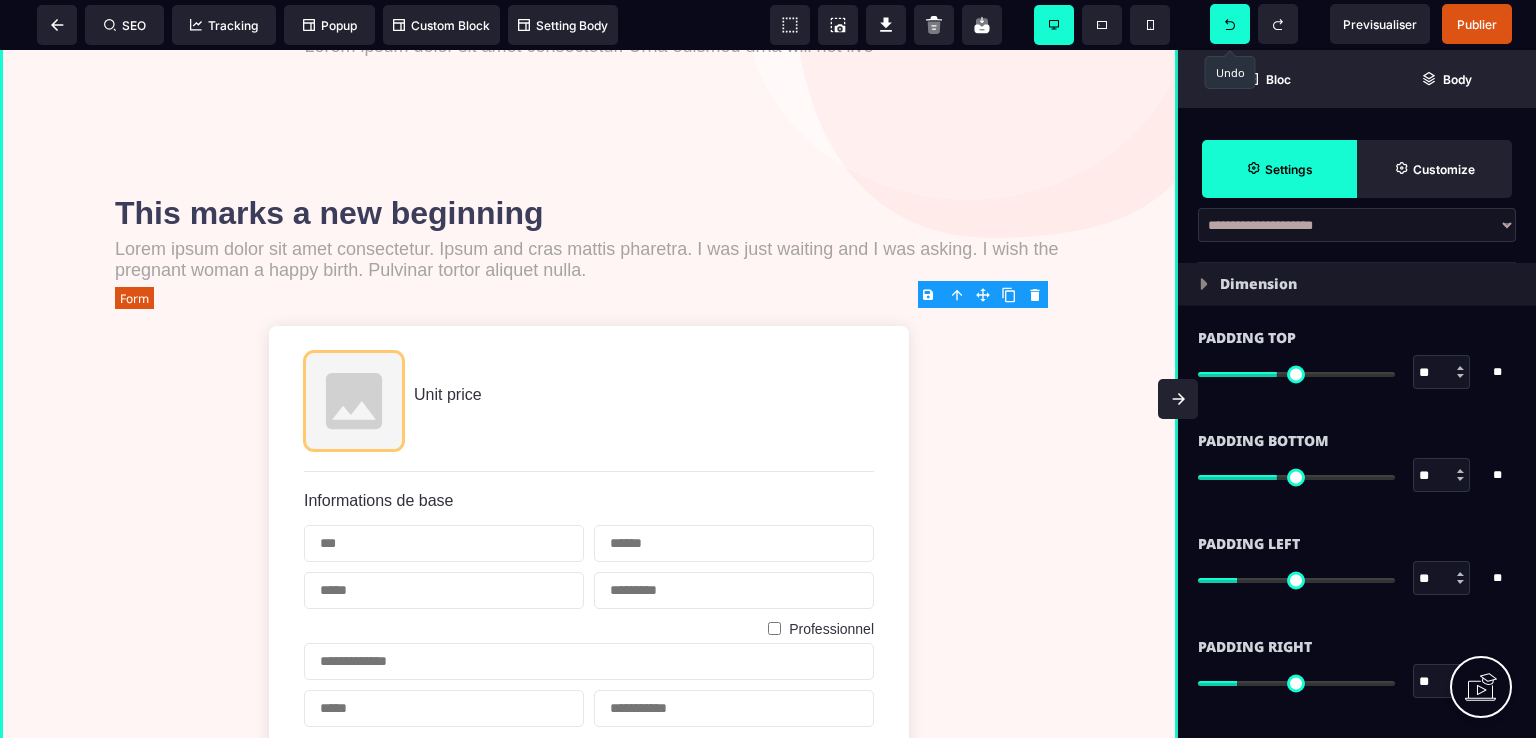 scroll, scrollTop: 0, scrollLeft: 0, axis: both 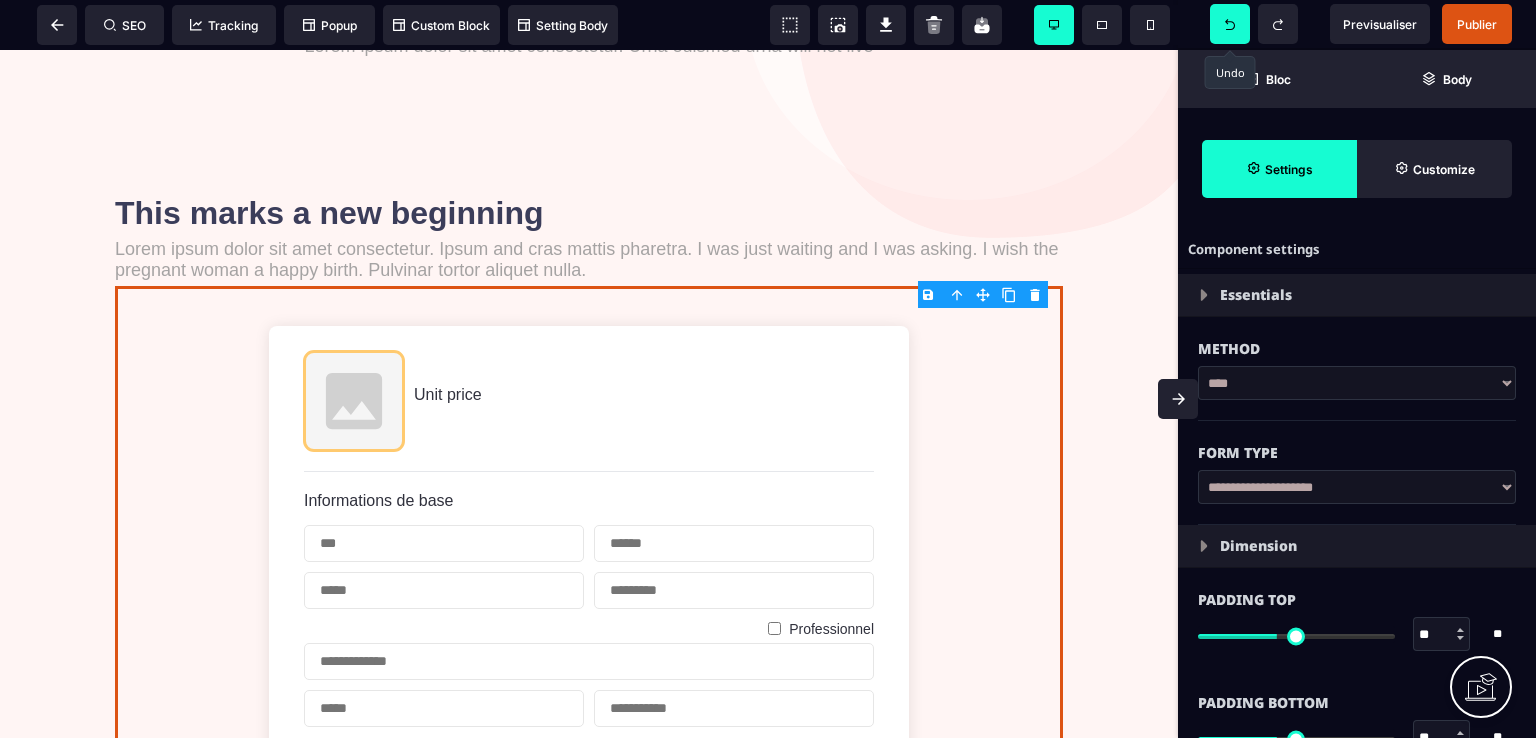 click on "B I U S
A *******
Form
SEO
Tracking
Popup" at bounding box center [768, 369] 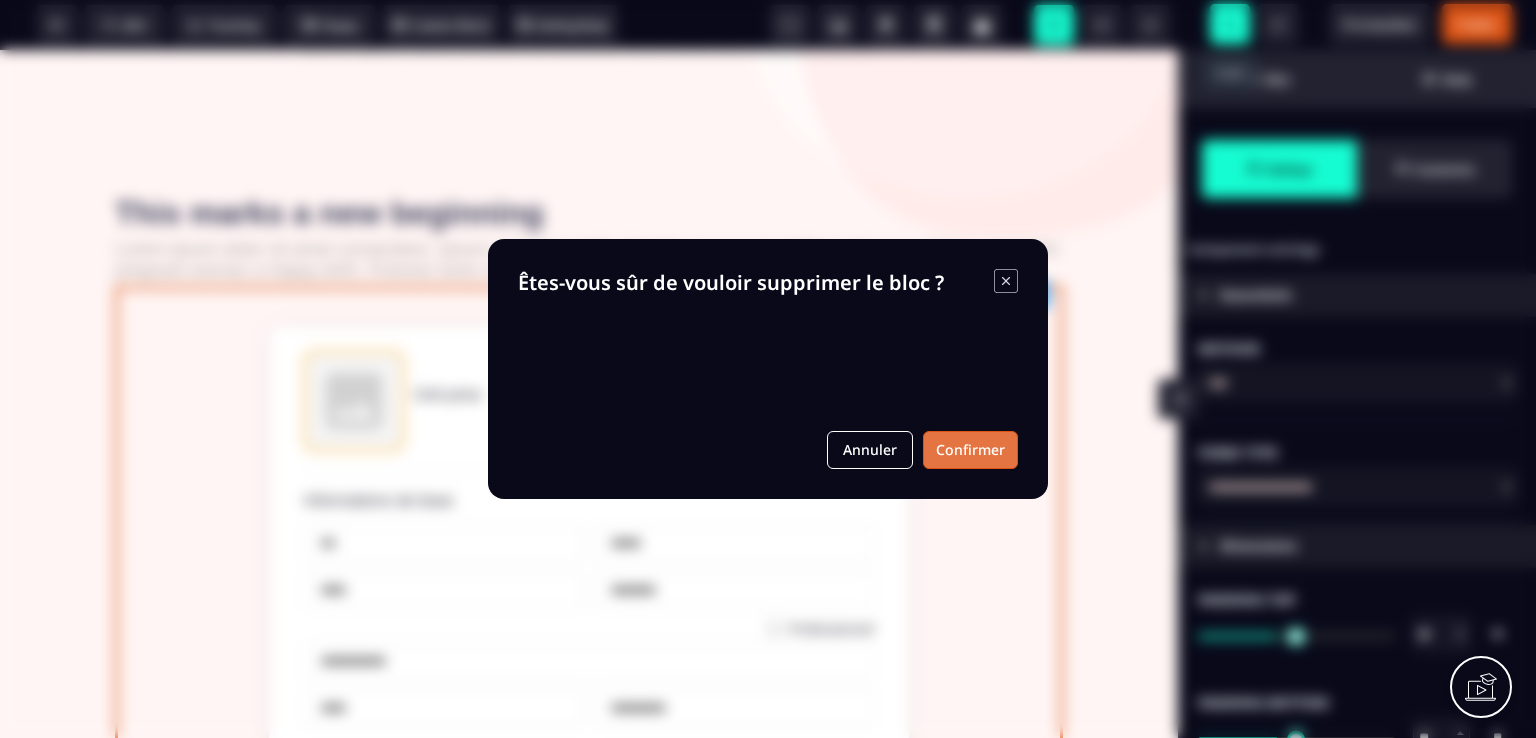 click on "Confirmer" at bounding box center (970, 450) 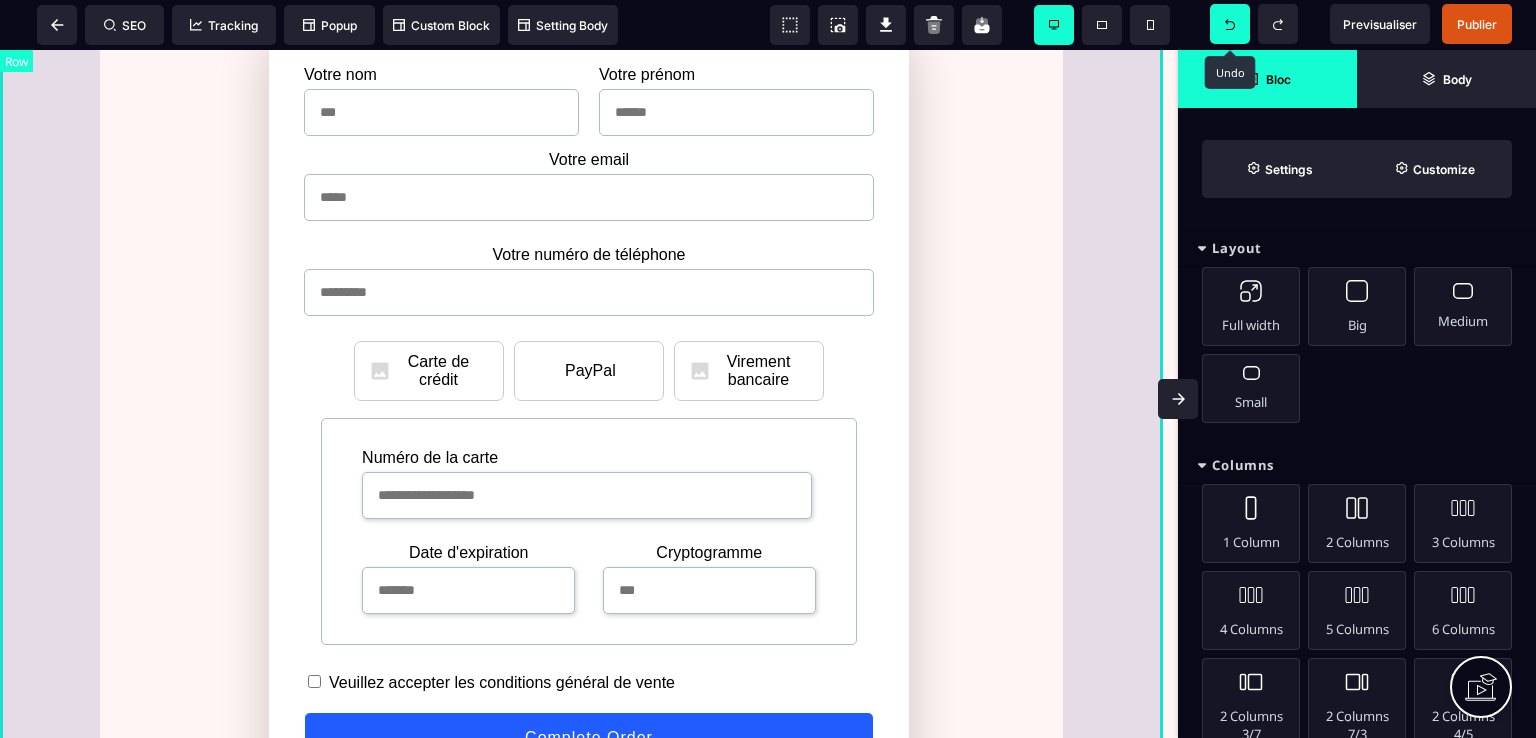 scroll, scrollTop: 800, scrollLeft: 0, axis: vertical 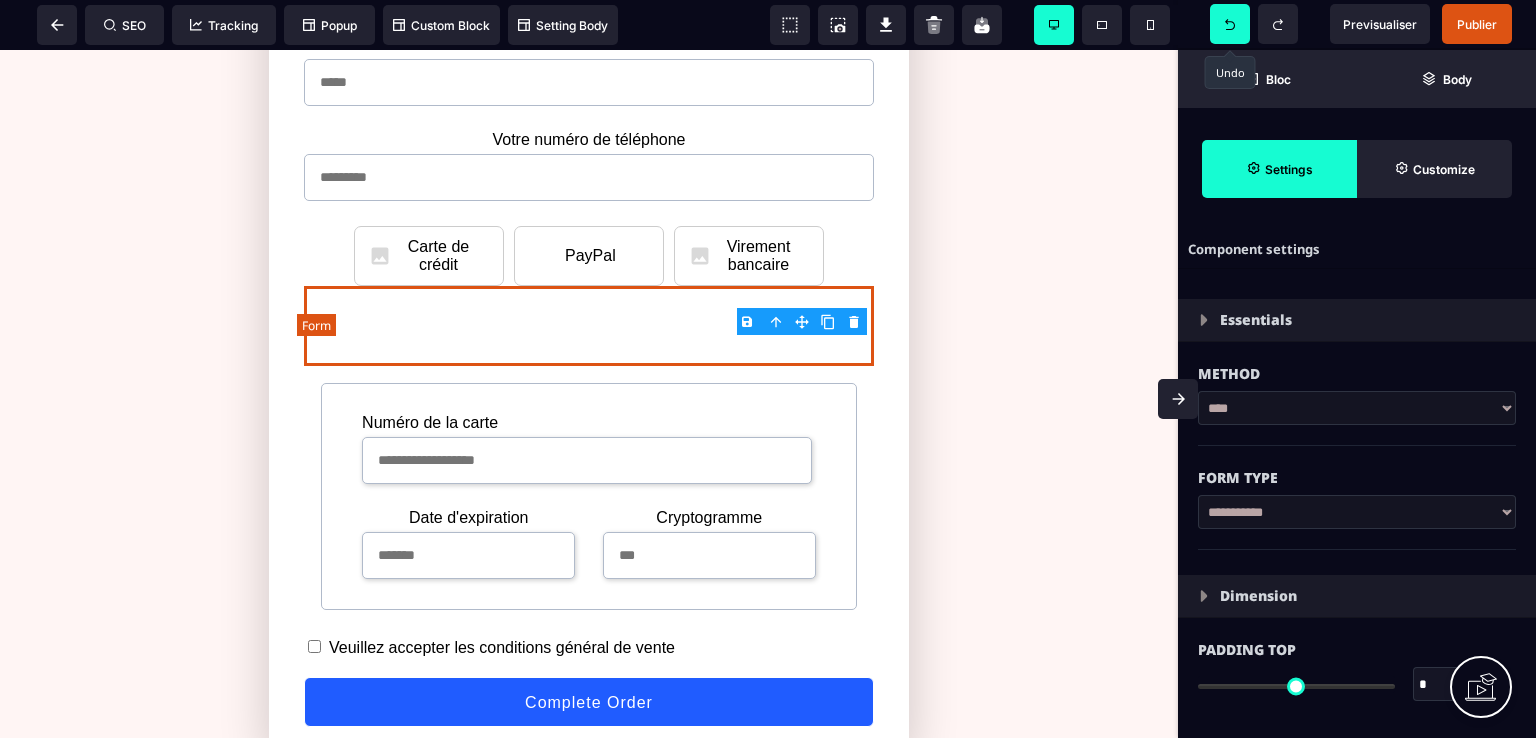 type on "**" 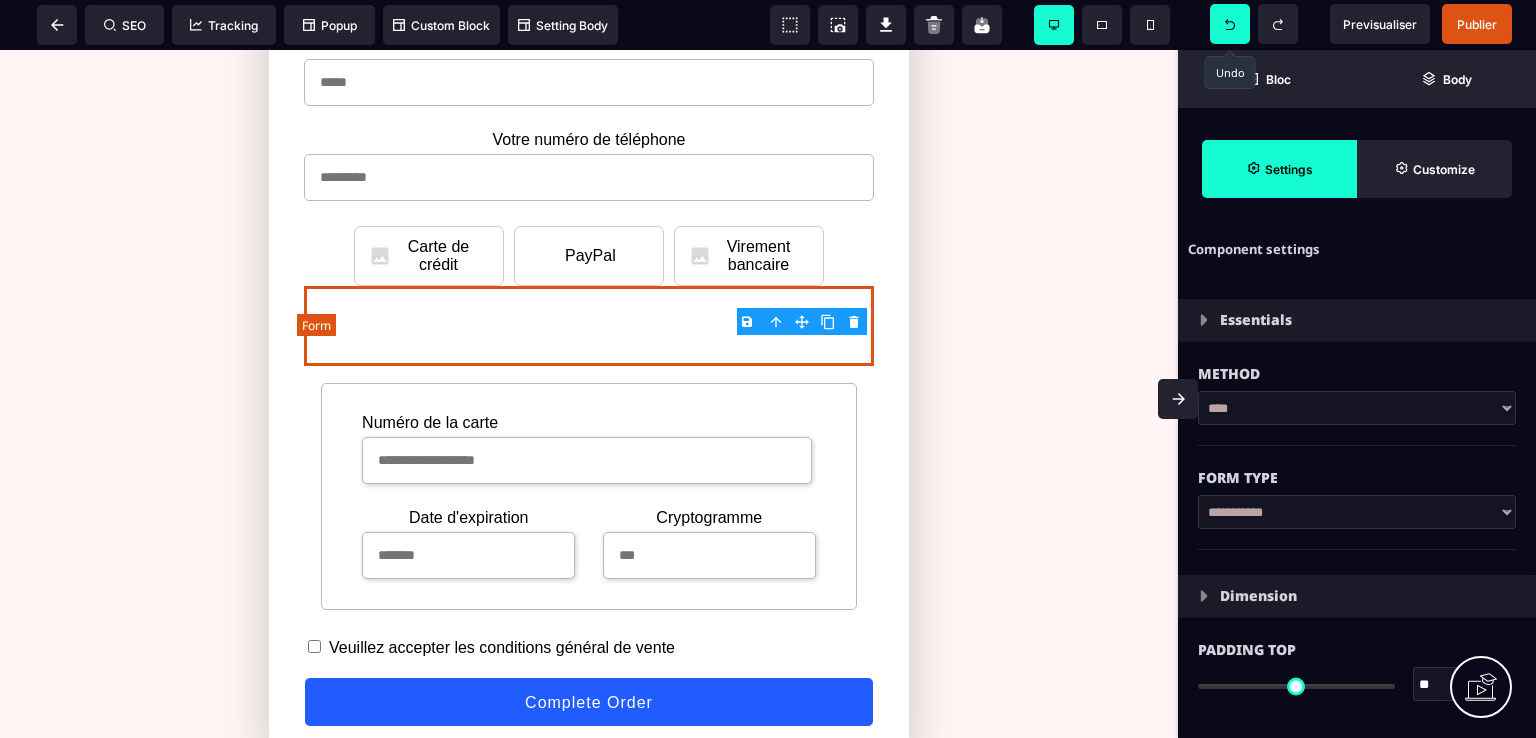 type on "**" 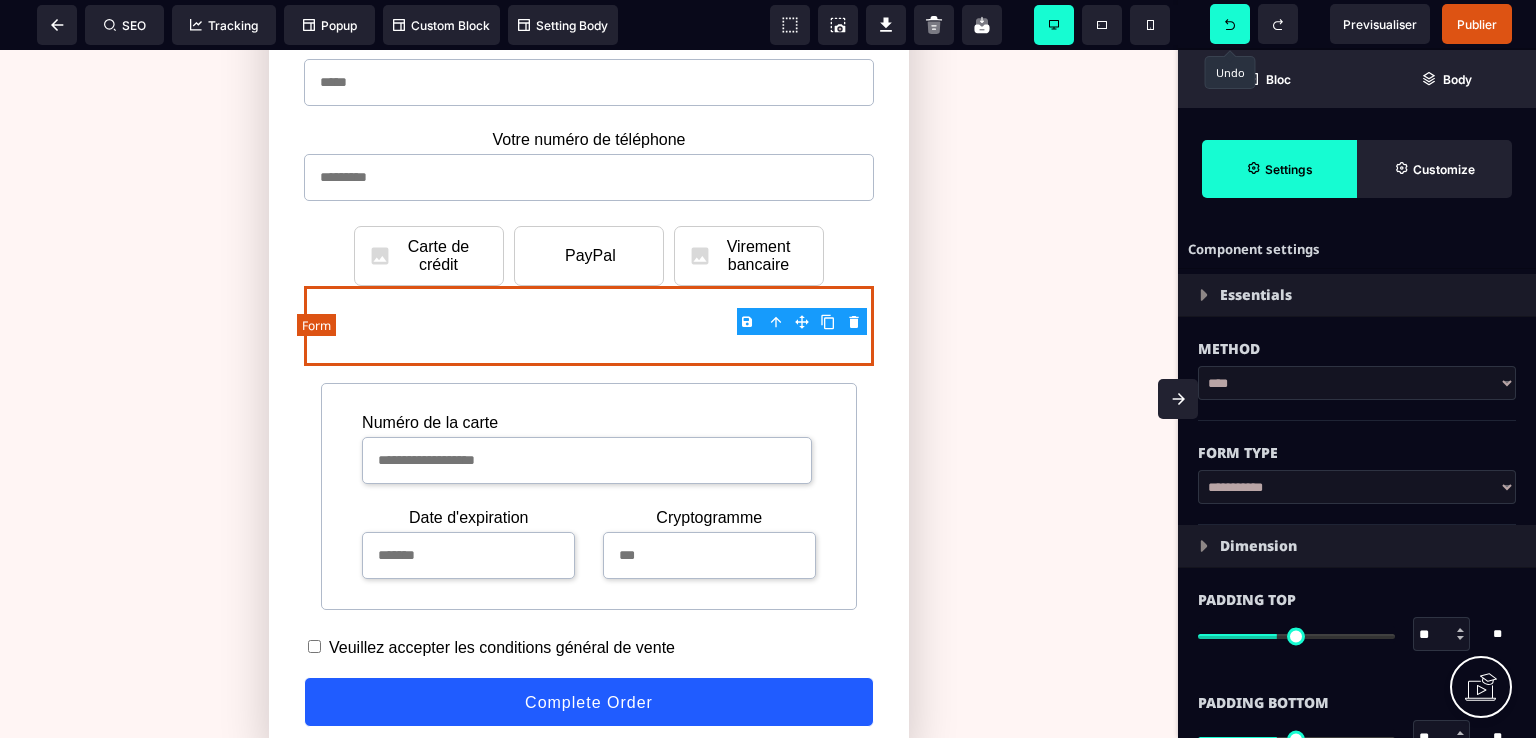 click at bounding box center (589, 326) 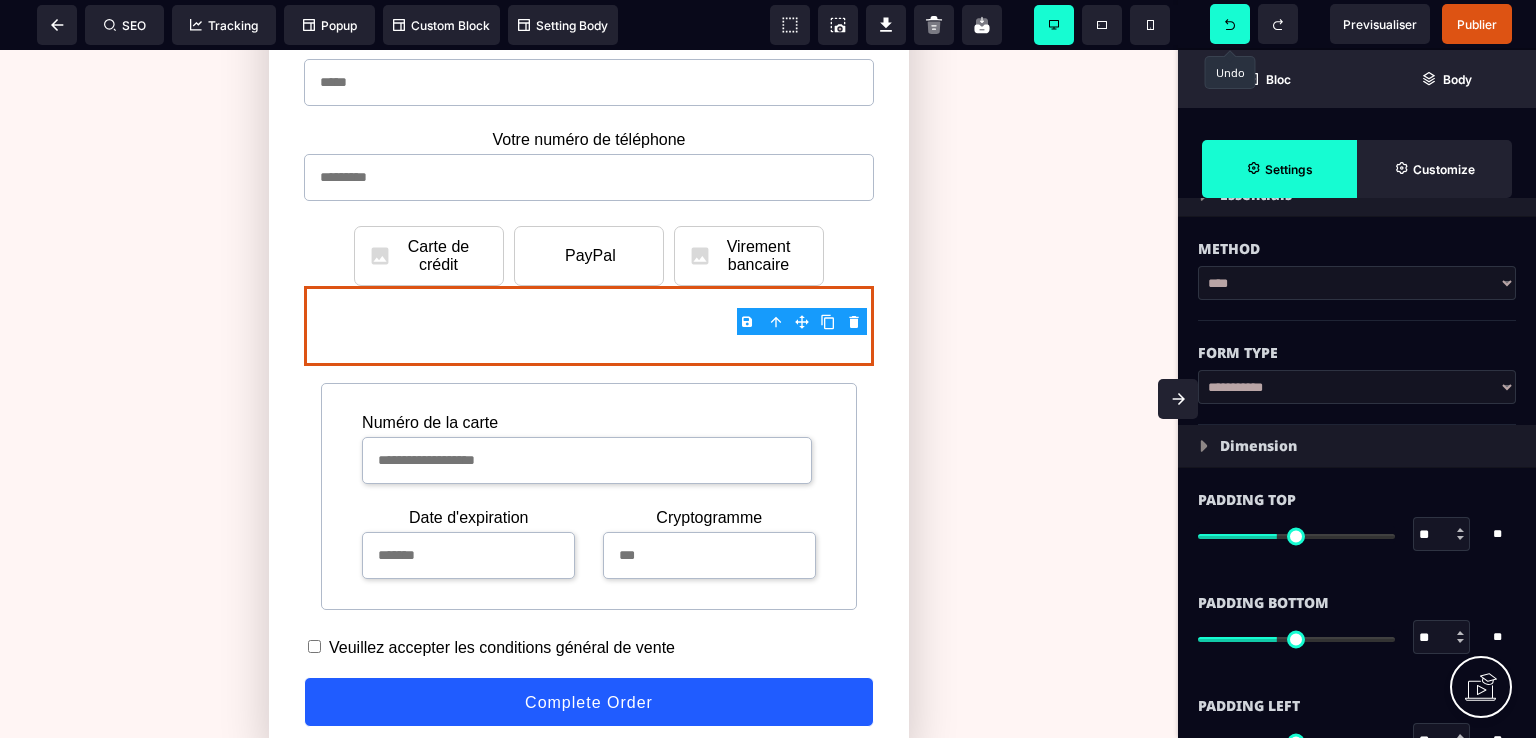 scroll, scrollTop: 0, scrollLeft: 0, axis: both 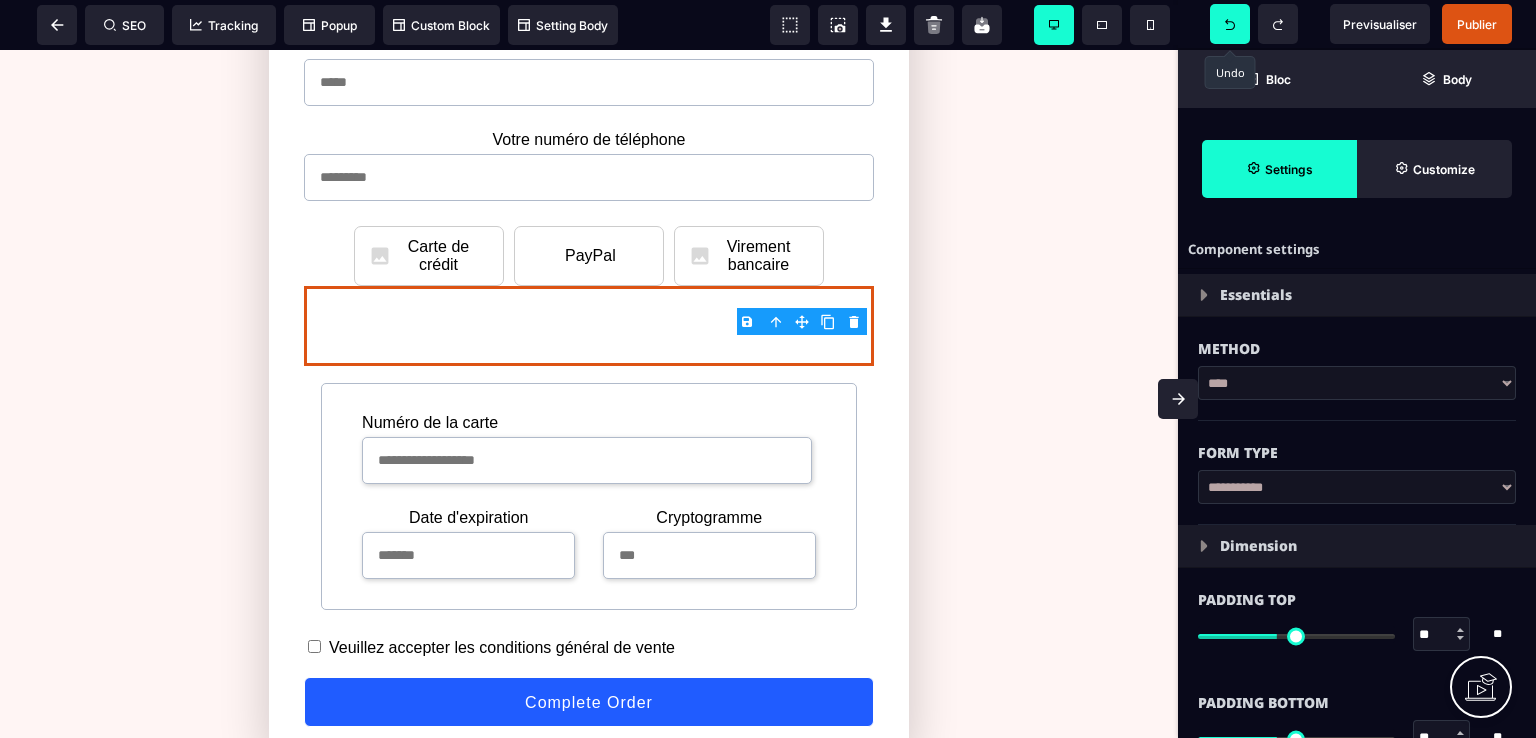 click on "B I U S
A *******
Column
SEO
Tracking" at bounding box center (768, 369) 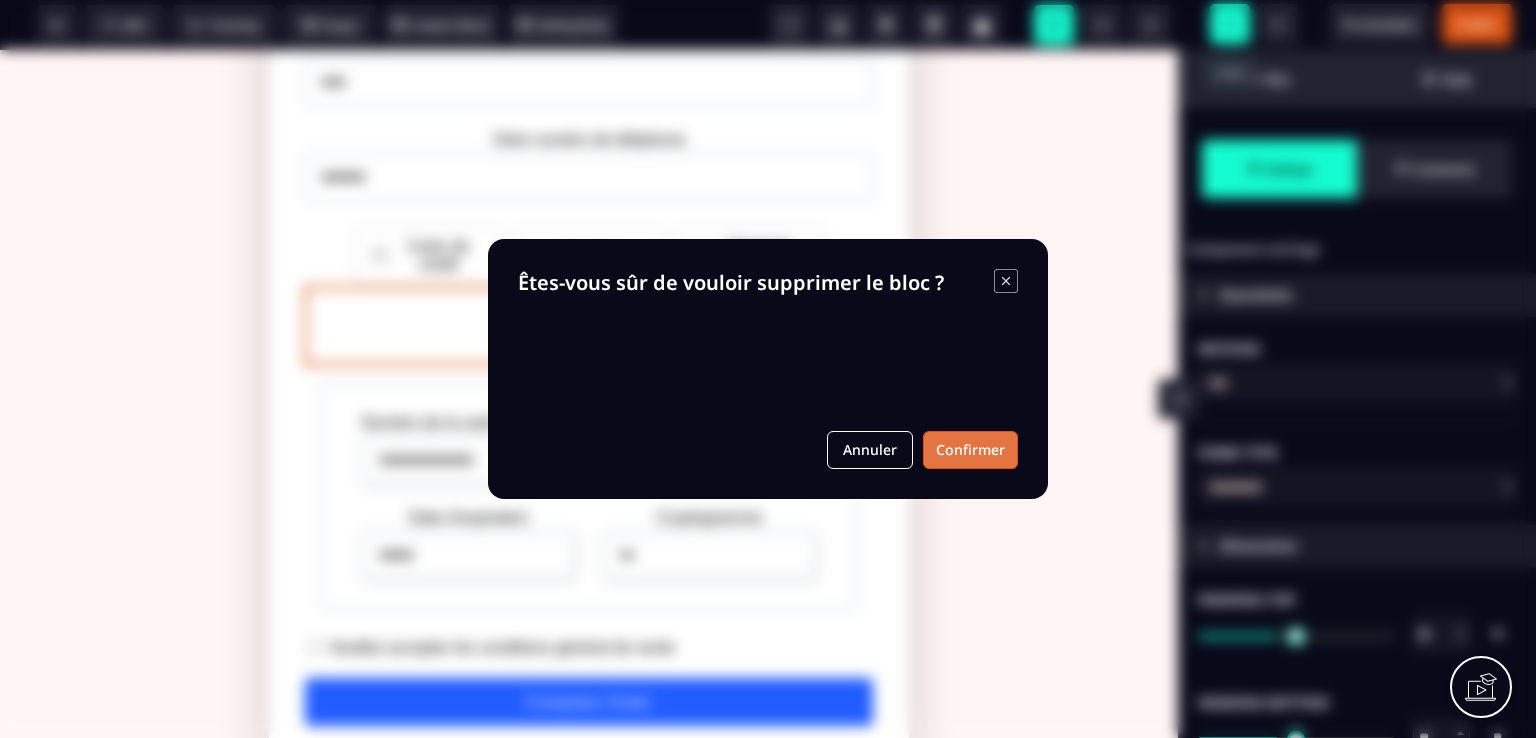 click on "Confirmer" at bounding box center (970, 450) 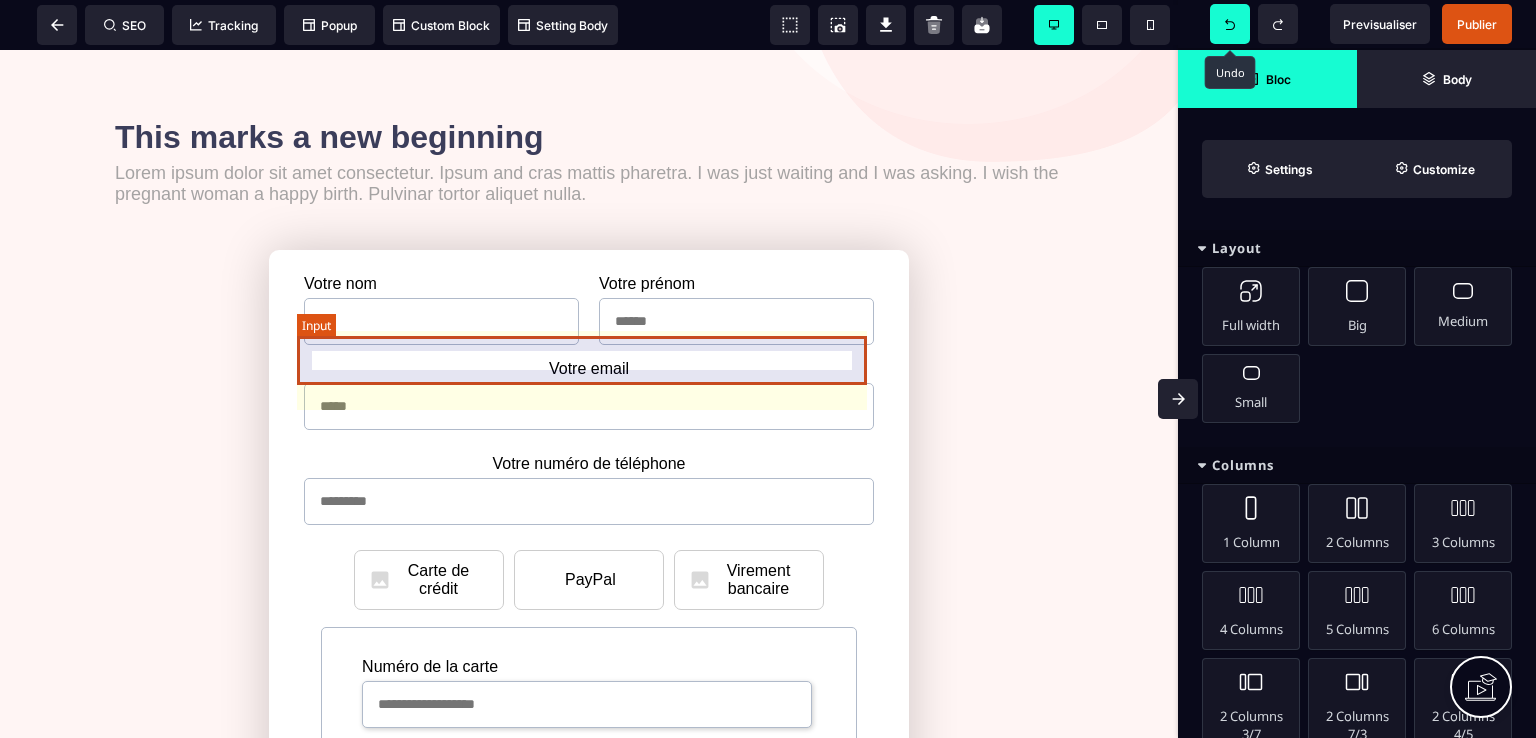 scroll, scrollTop: 400, scrollLeft: 0, axis: vertical 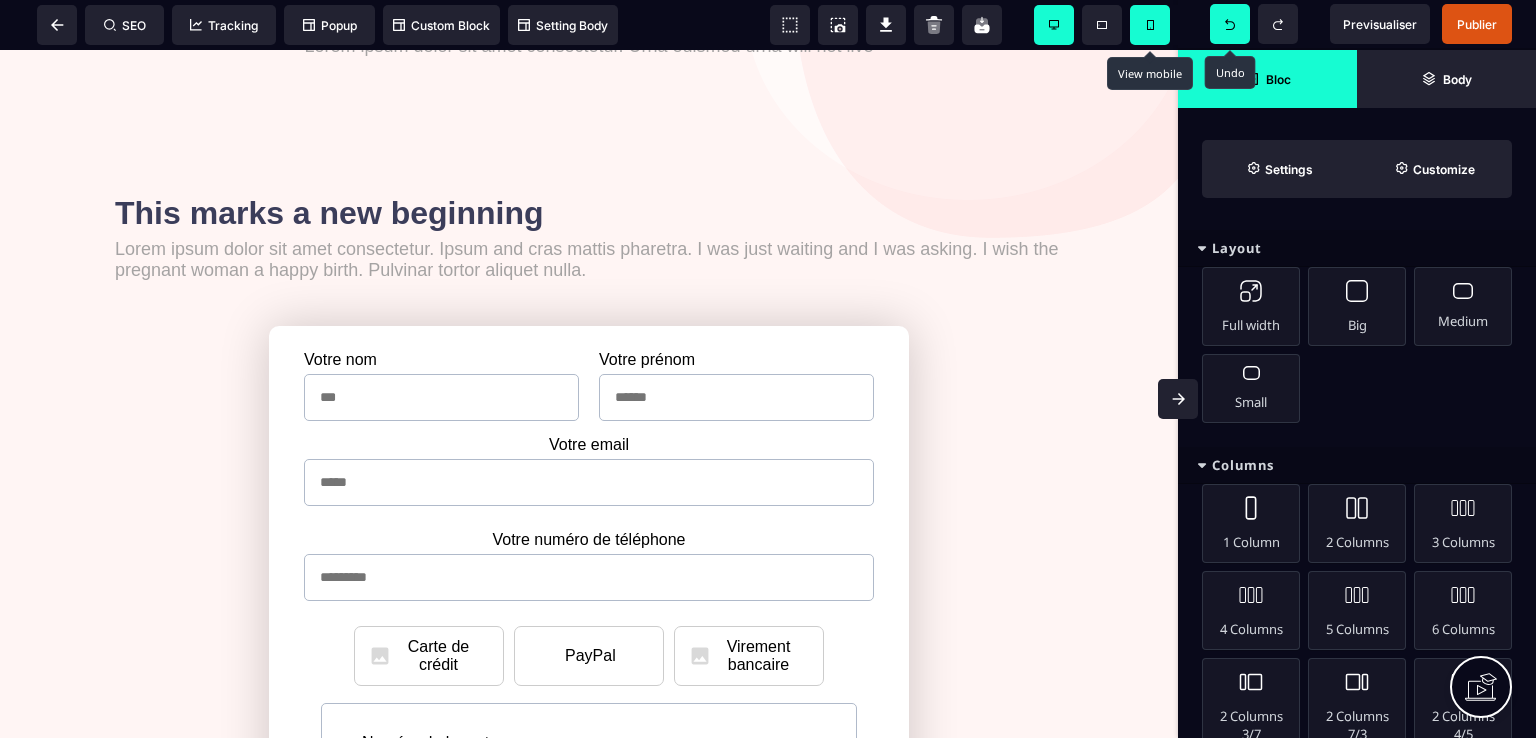 click at bounding box center (1150, 25) 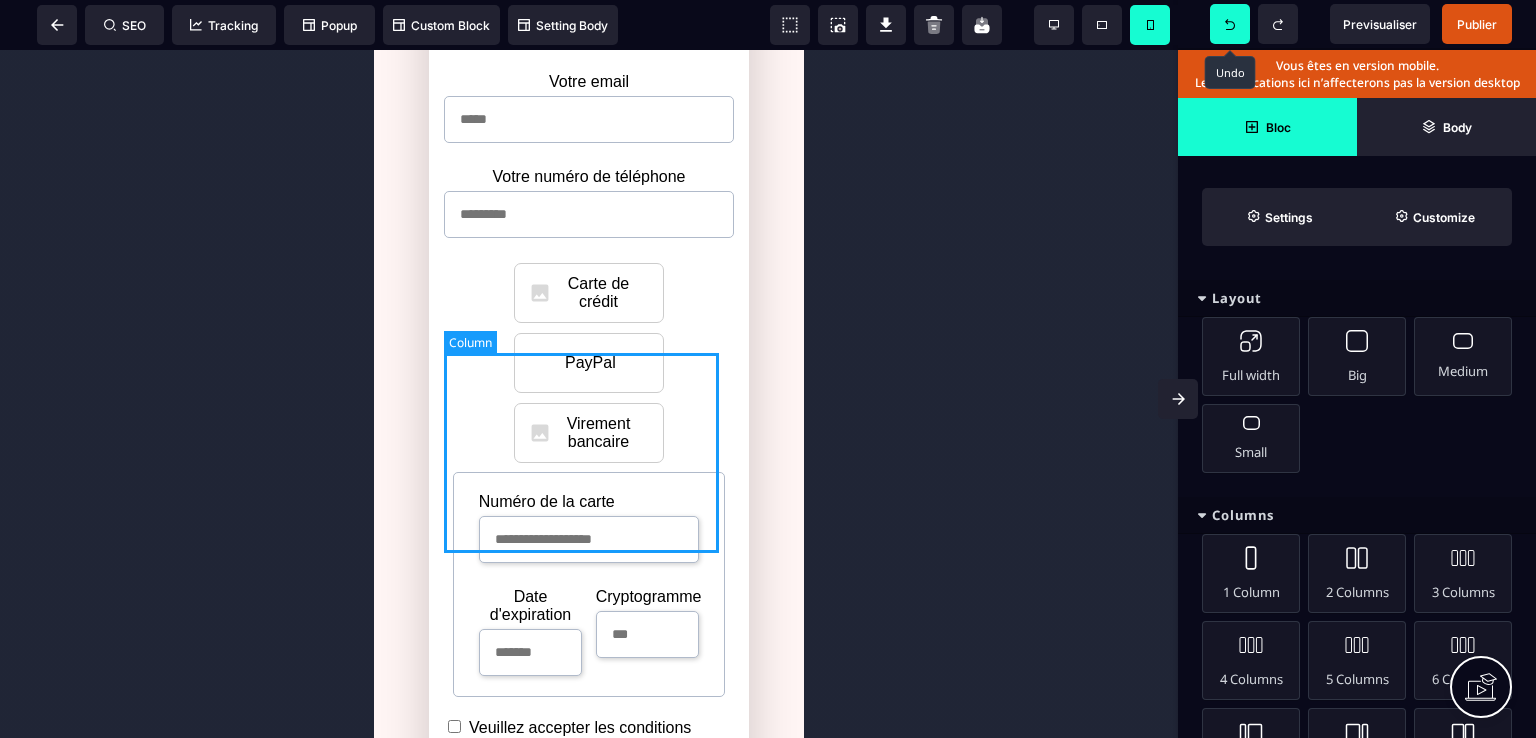 scroll, scrollTop: 400, scrollLeft: 0, axis: vertical 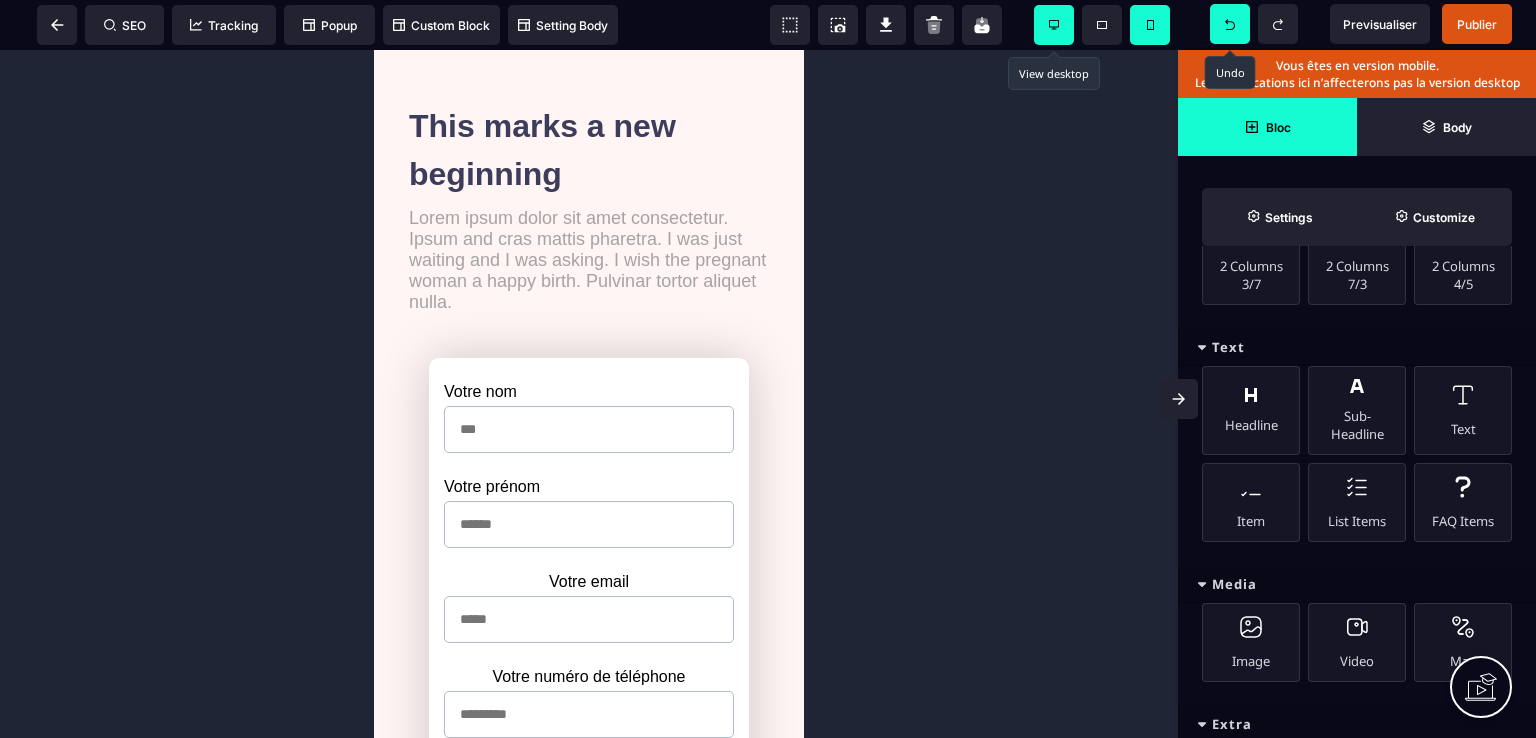 click at bounding box center (1054, 25) 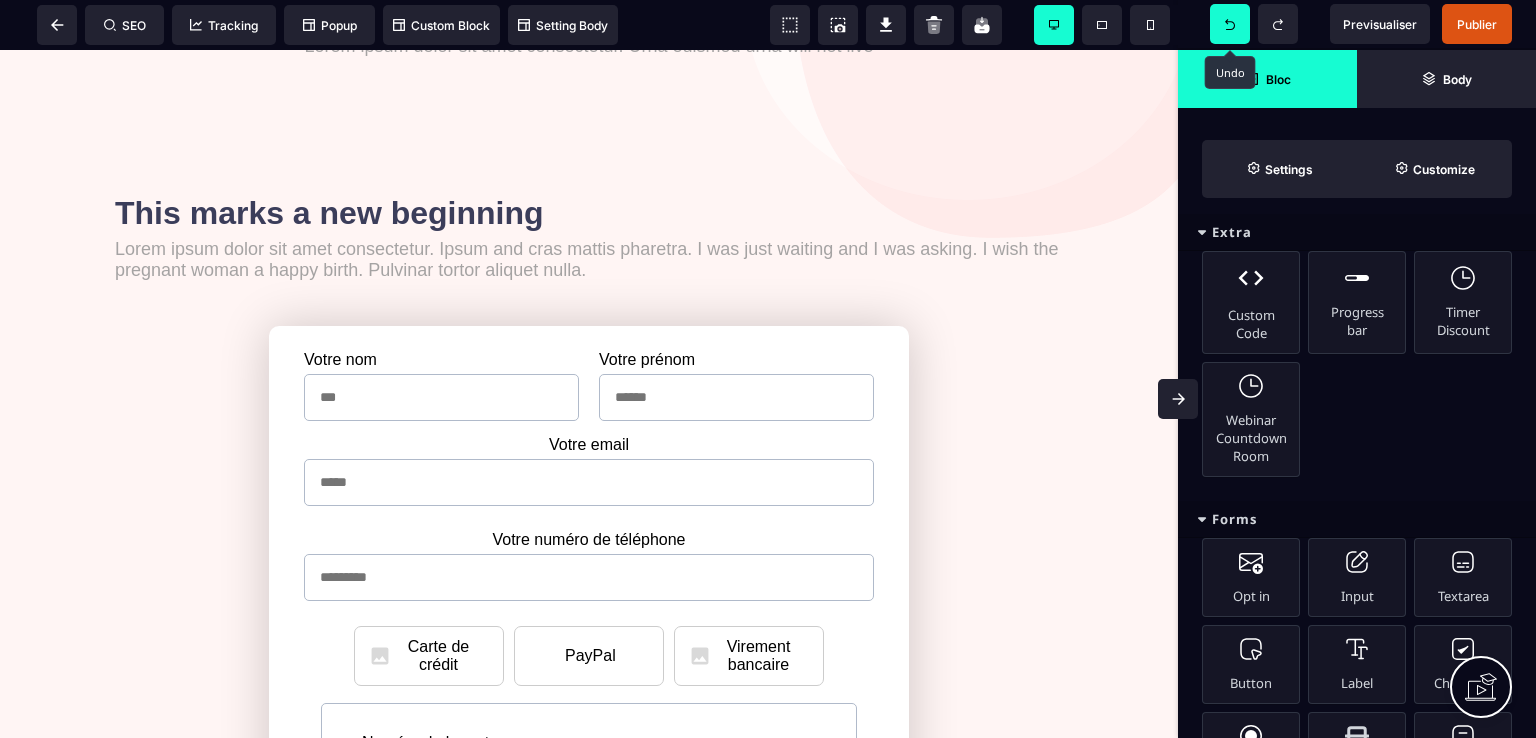 scroll, scrollTop: 1000, scrollLeft: 0, axis: vertical 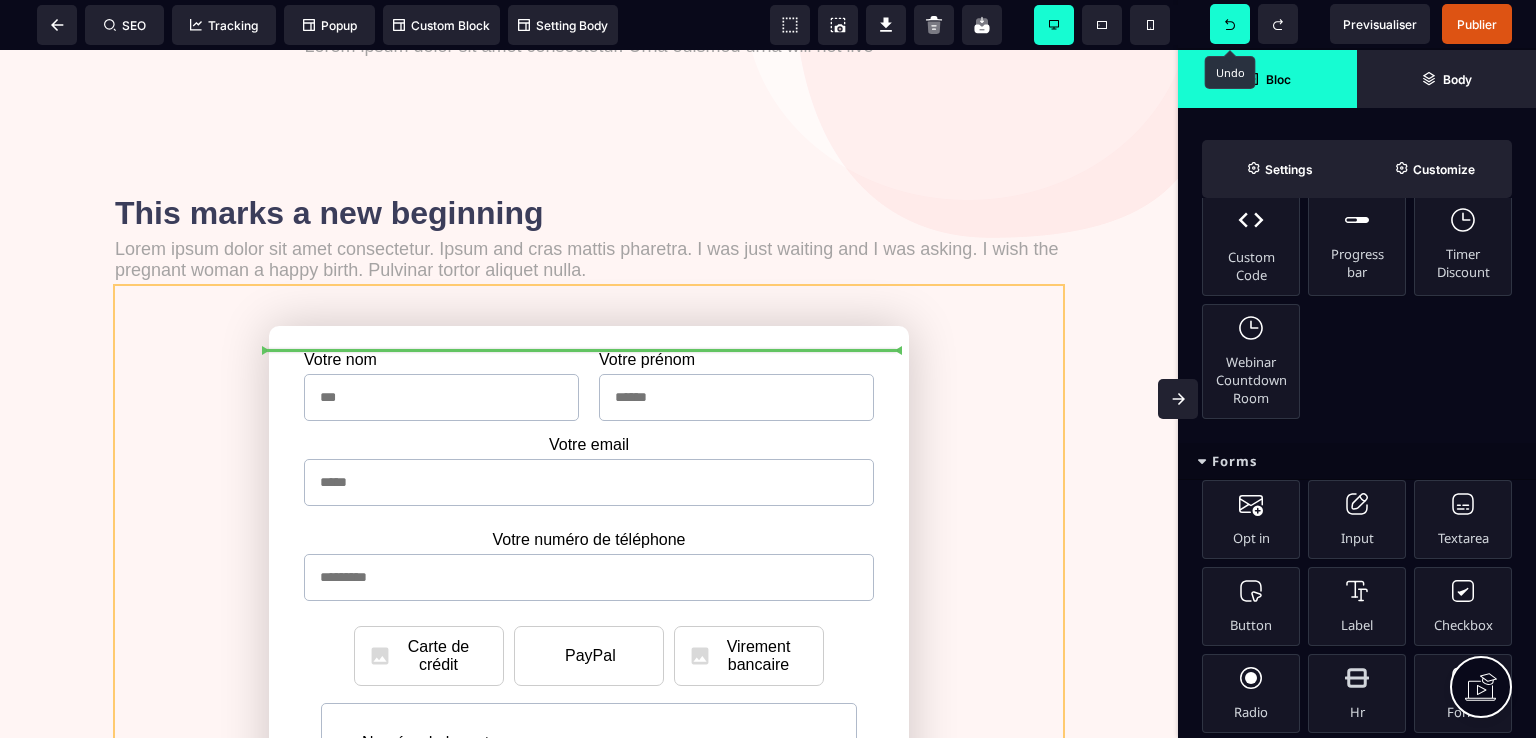 select on "*****" 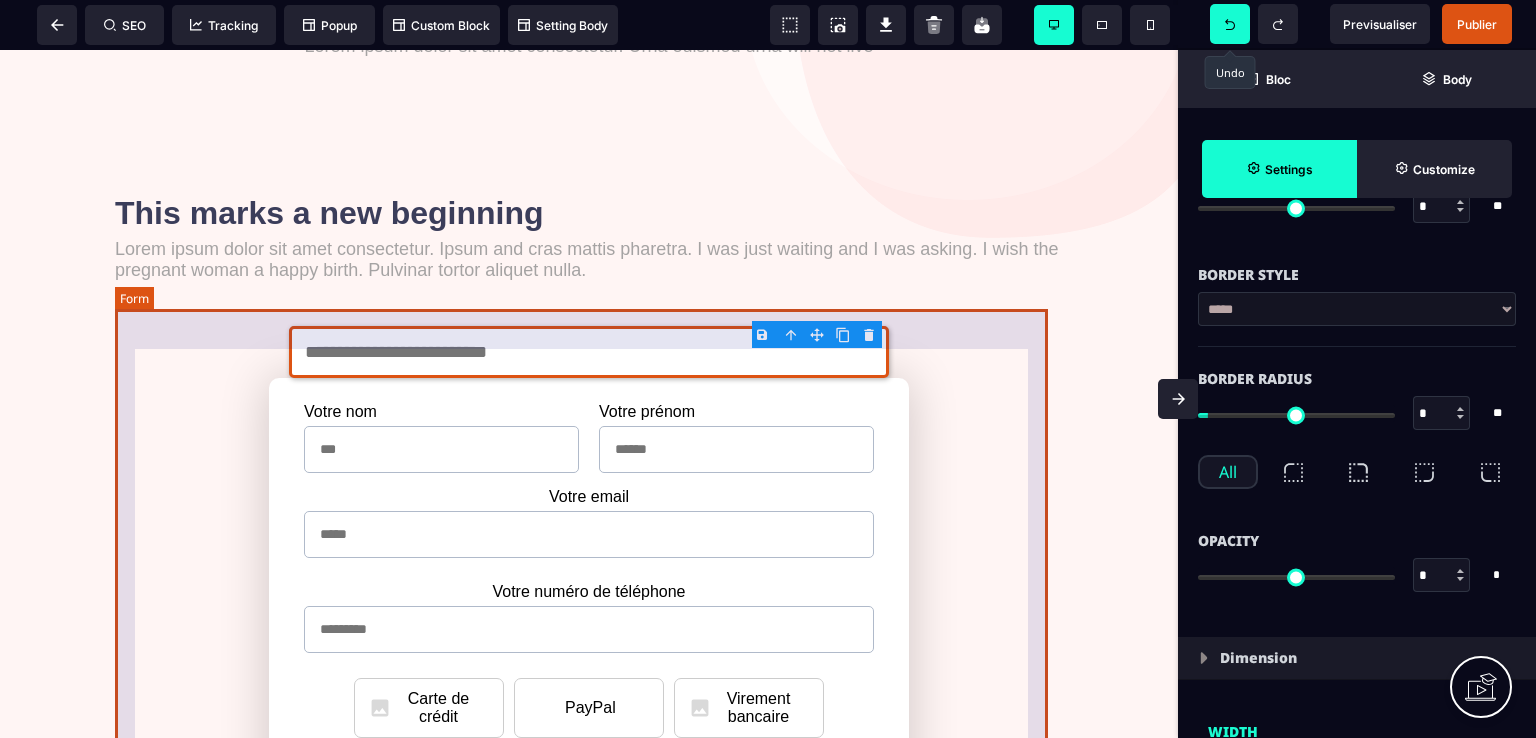 type on "*" 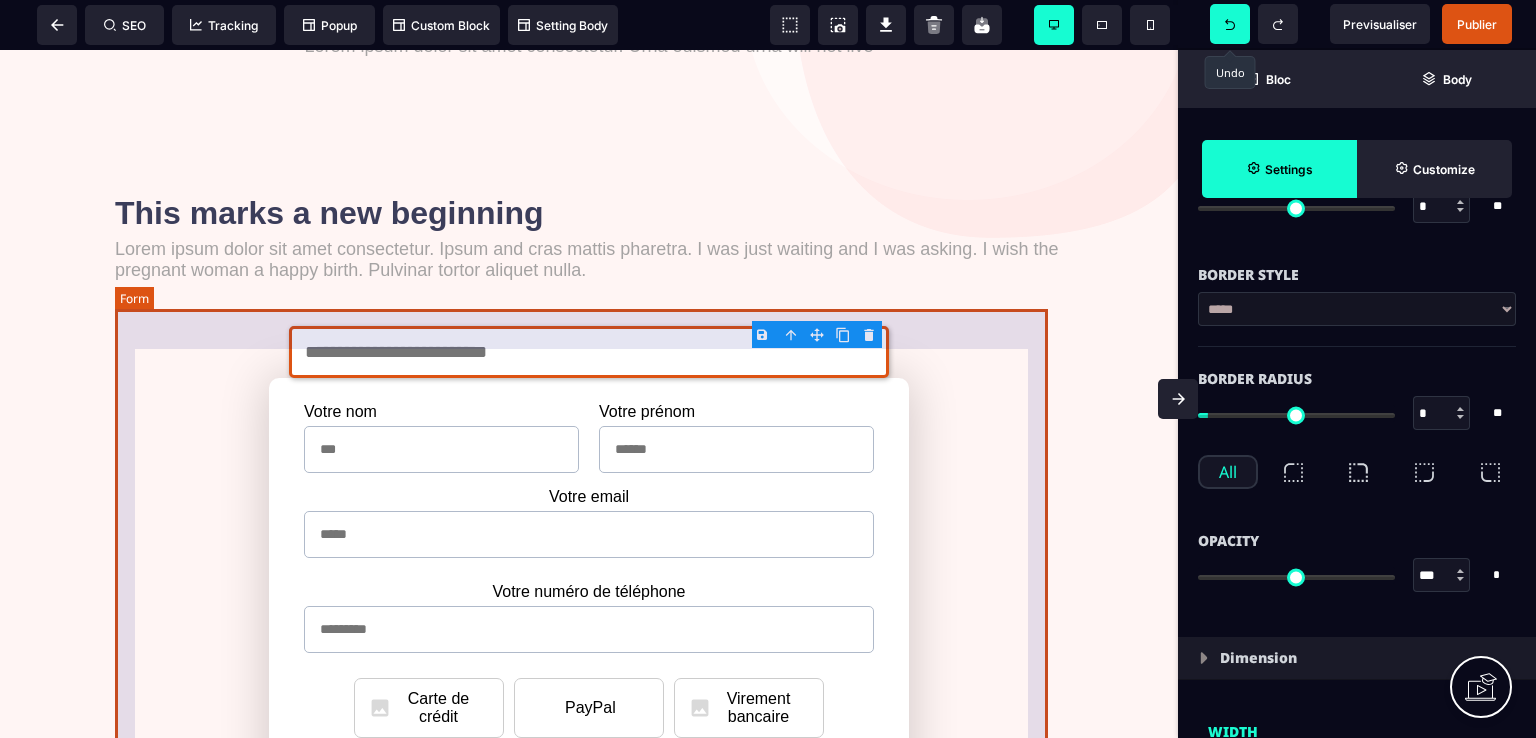 type on "***" 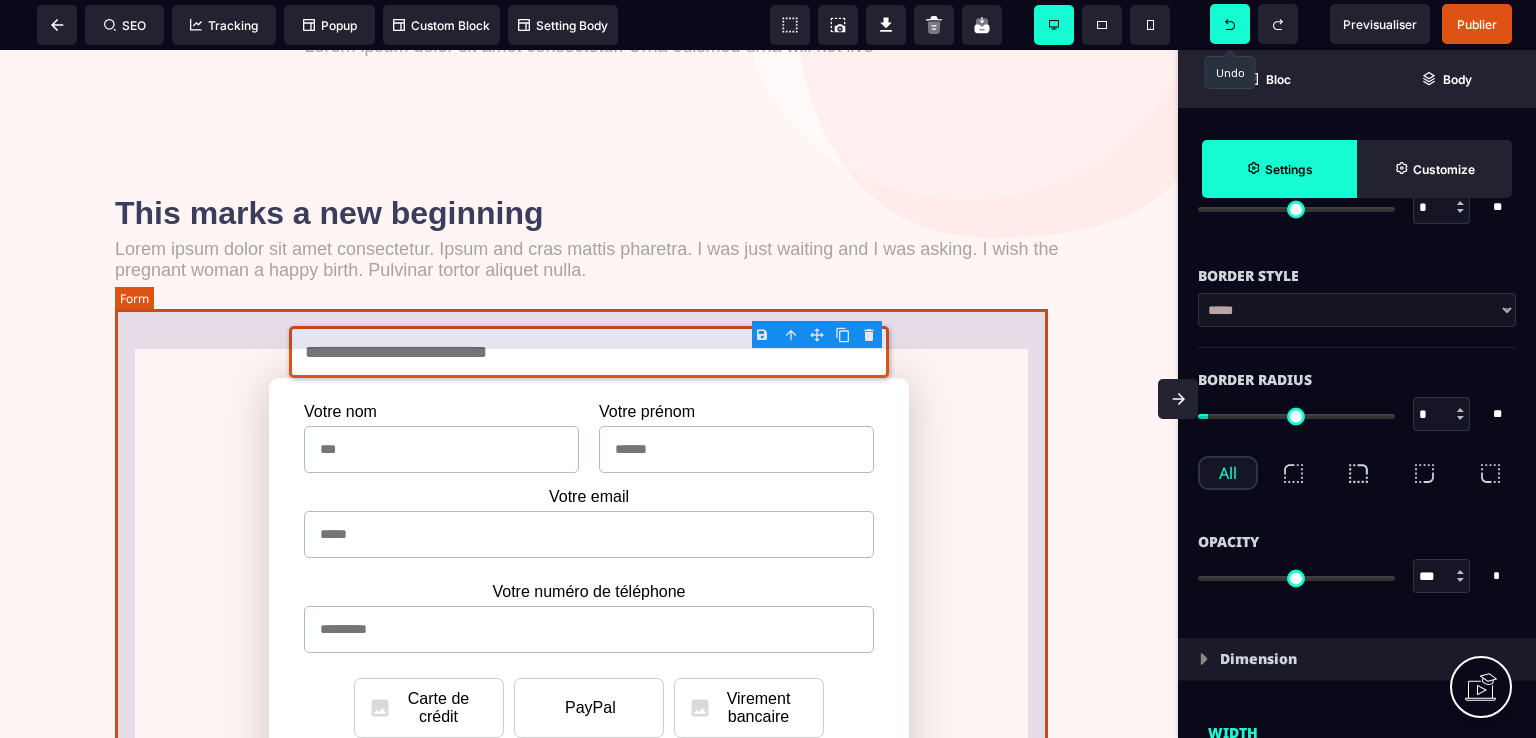 select on "*****" 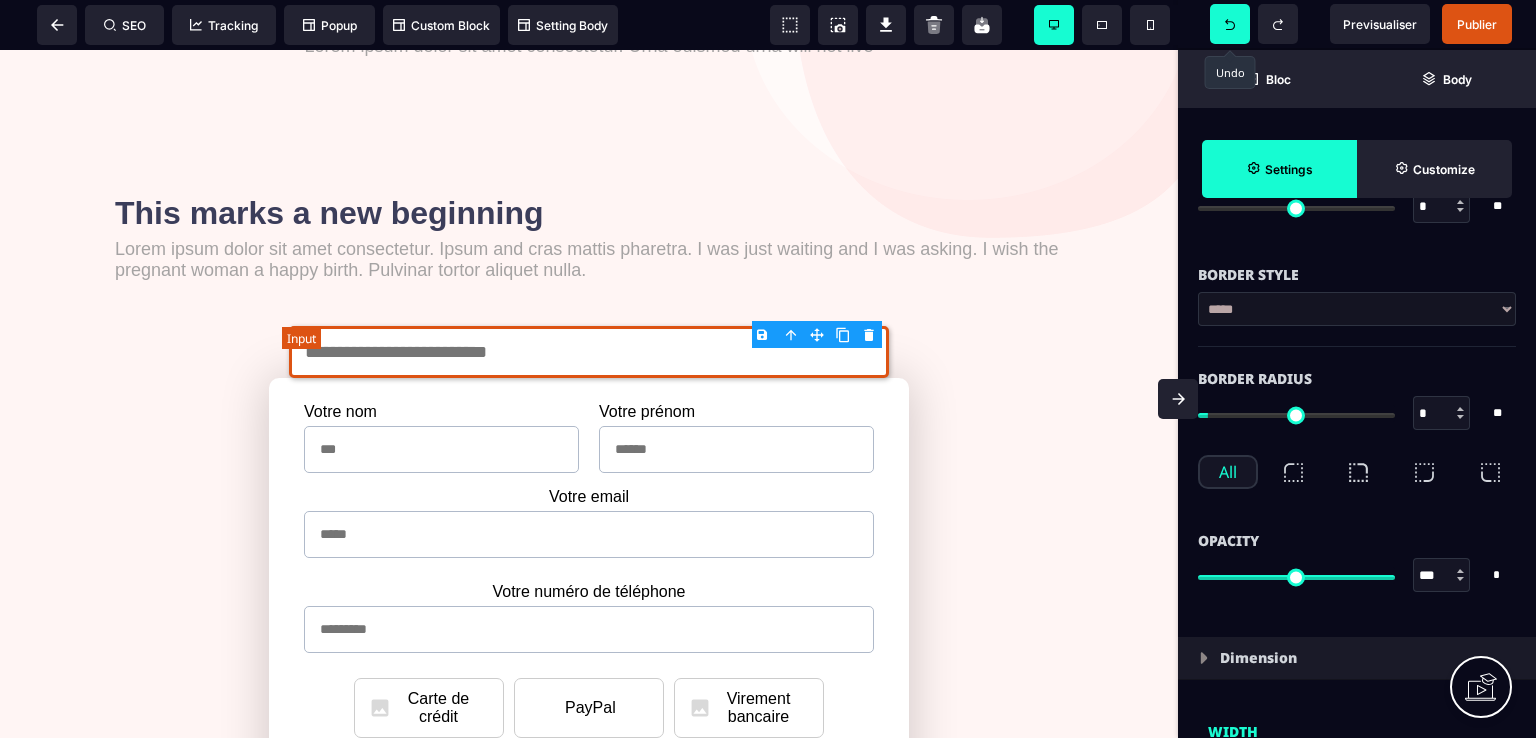 scroll, scrollTop: 0, scrollLeft: 0, axis: both 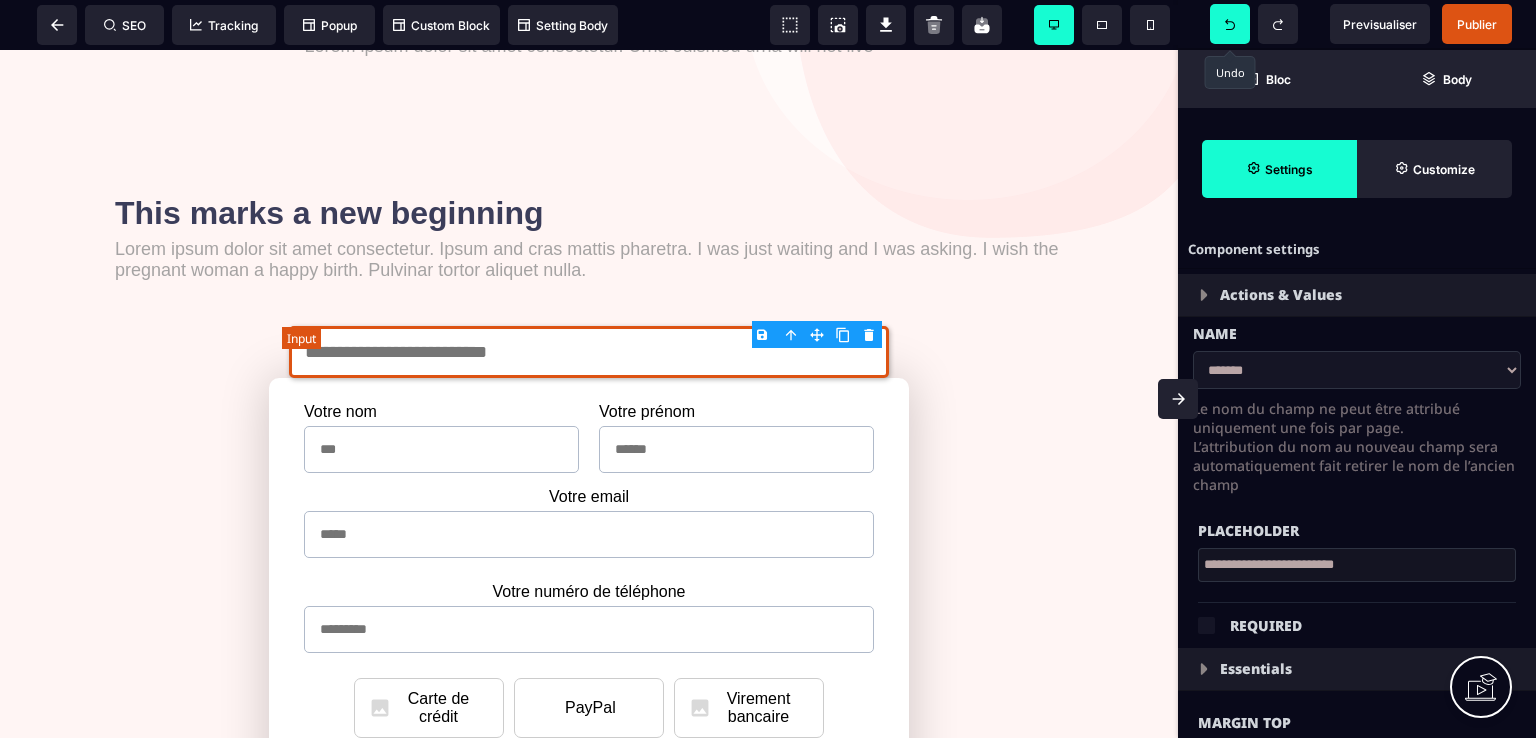 click at bounding box center (589, 352) 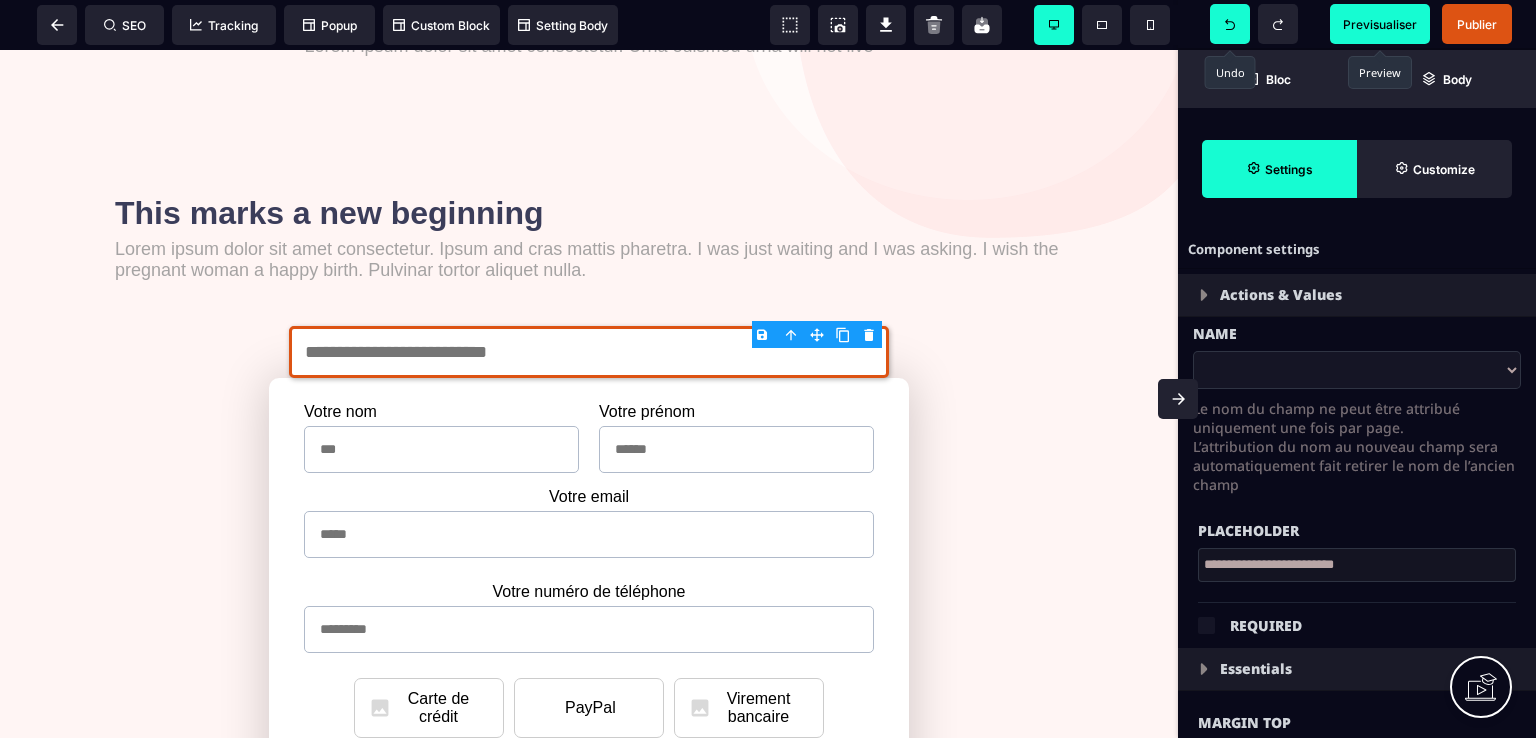 click on "Previsualiser" at bounding box center [1380, 24] 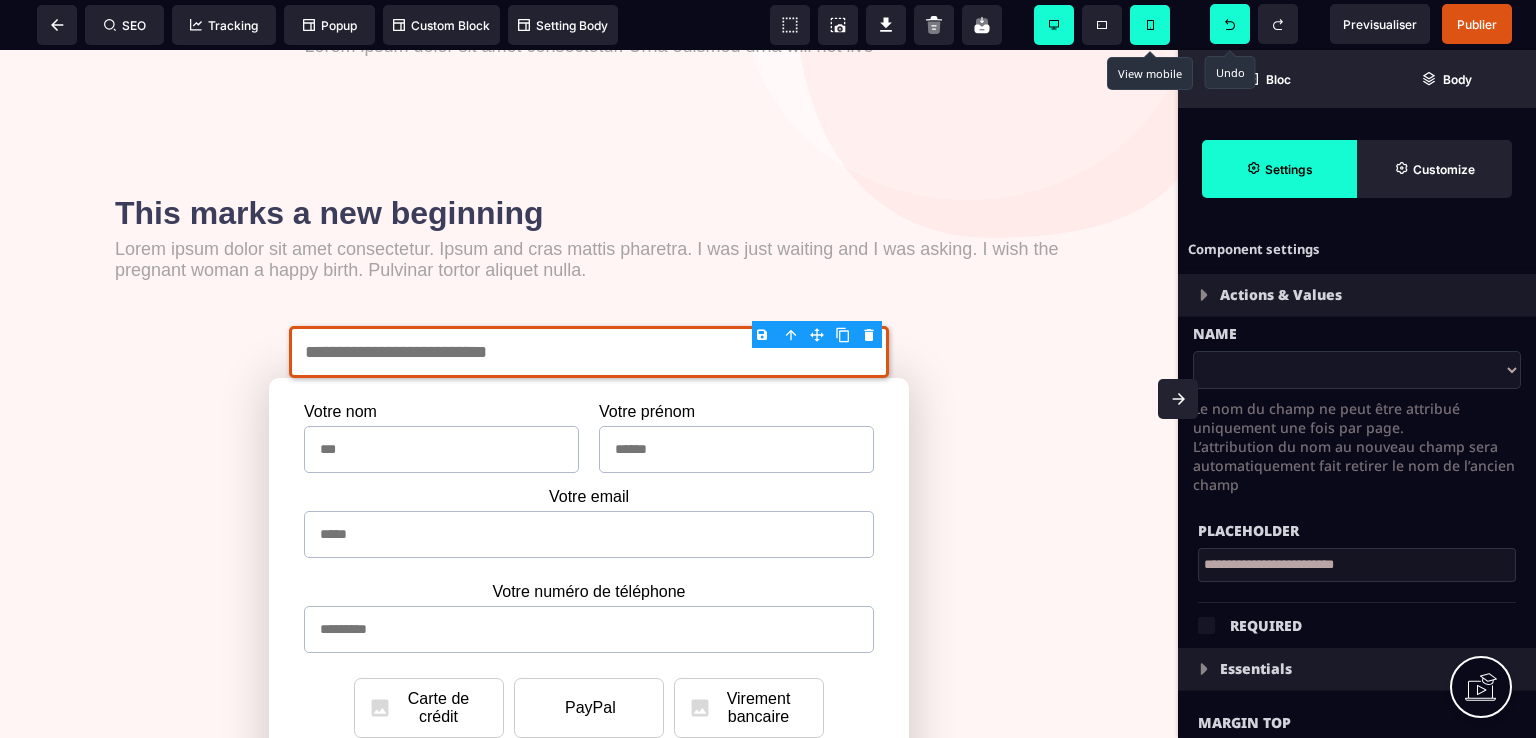 click 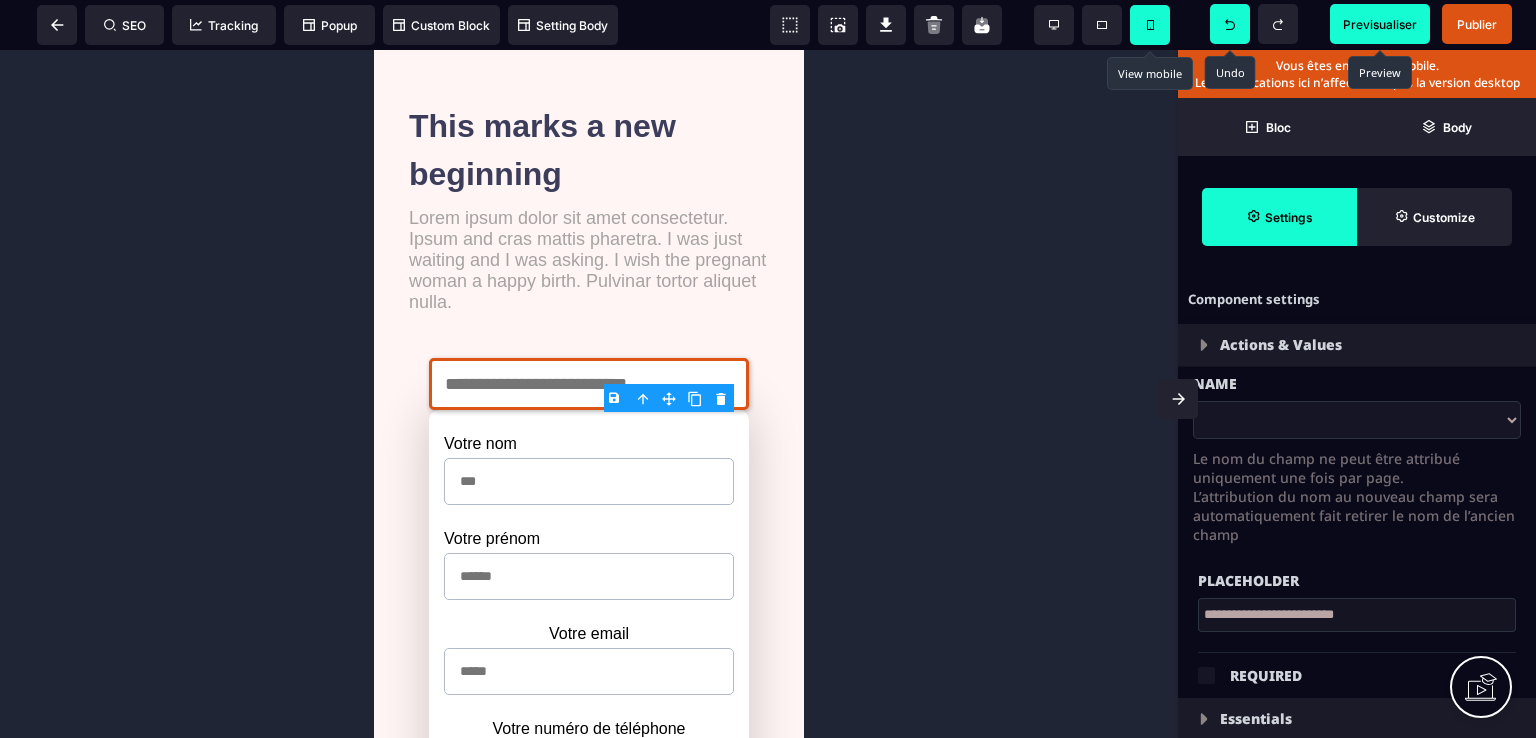 click on "Previsualiser" at bounding box center [1380, 24] 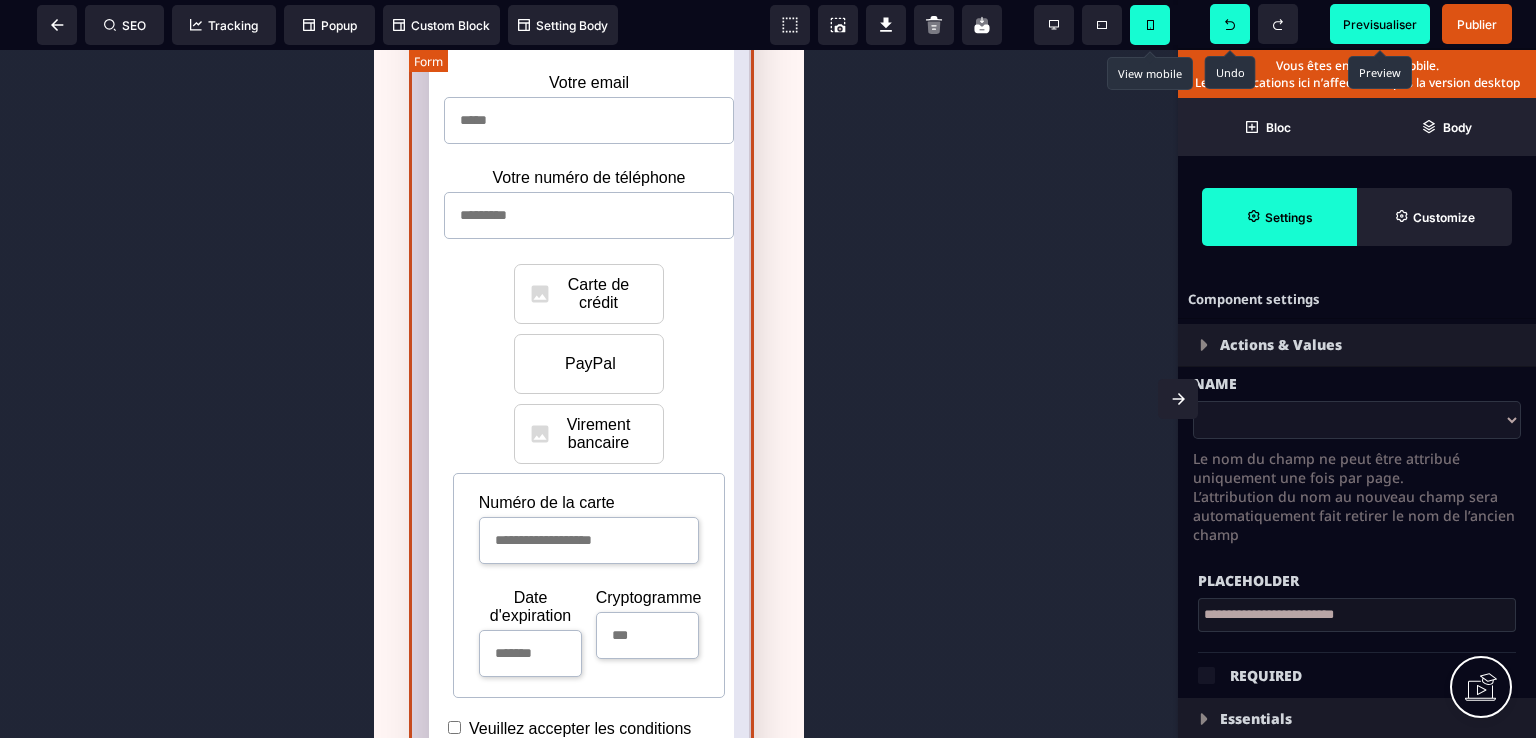 scroll, scrollTop: 1000, scrollLeft: 0, axis: vertical 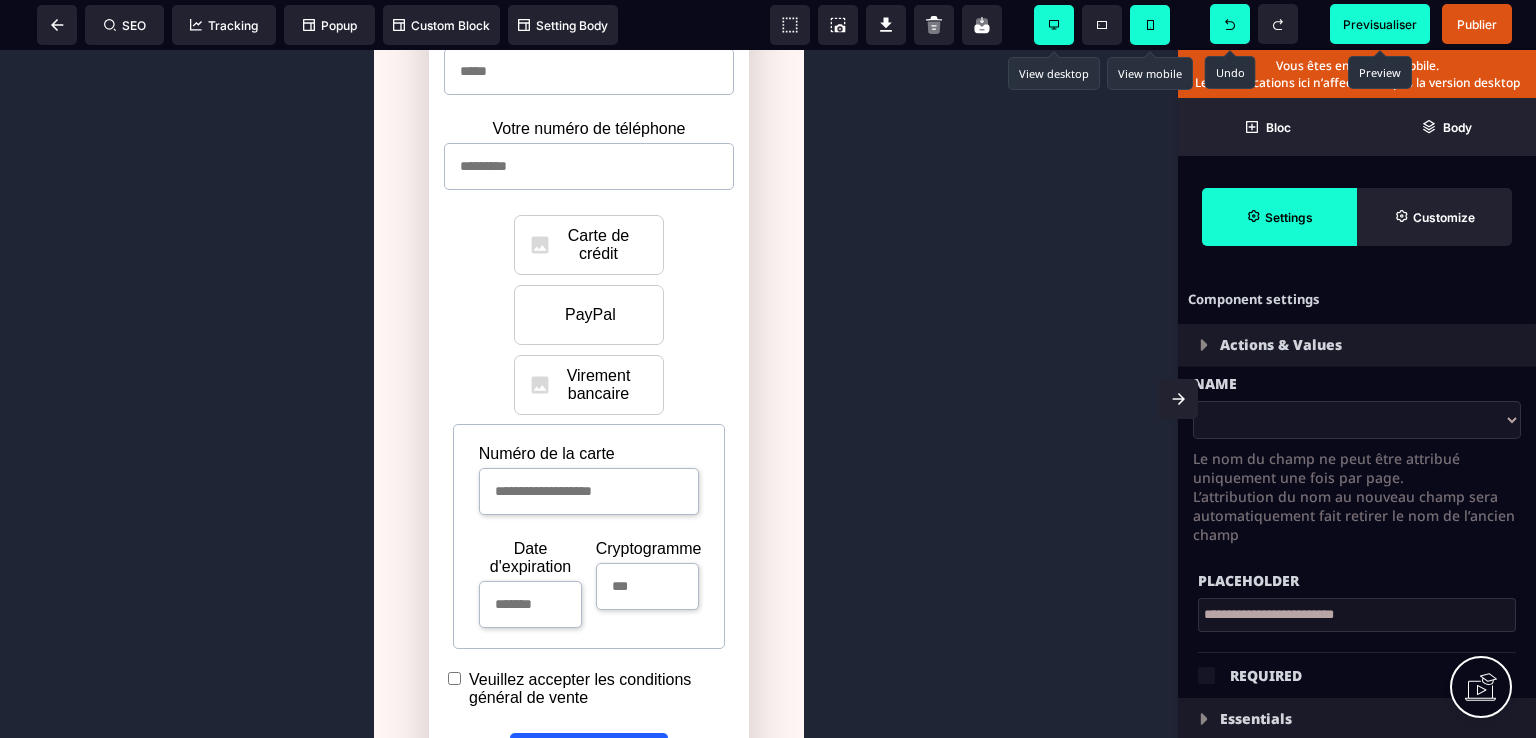click at bounding box center [1054, 25] 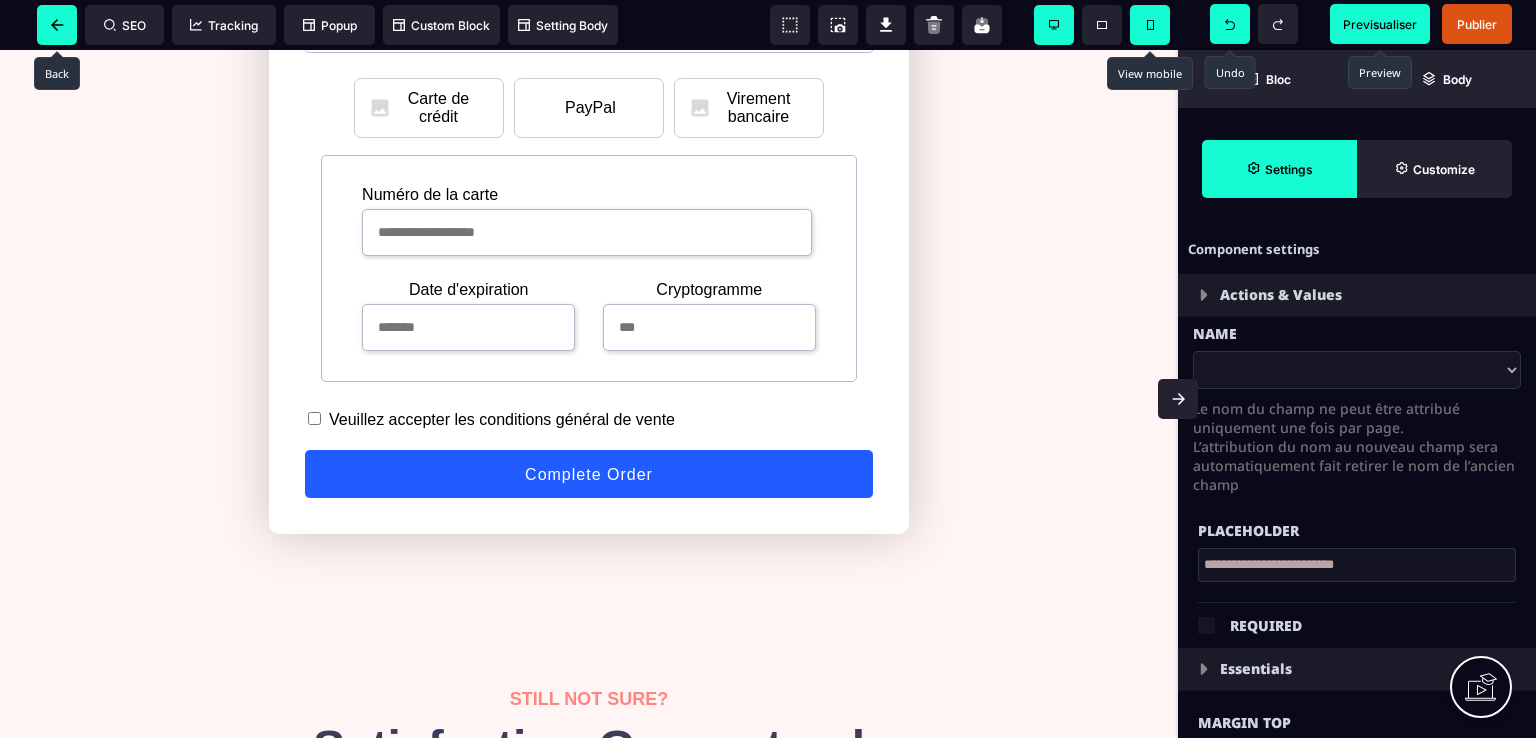 click 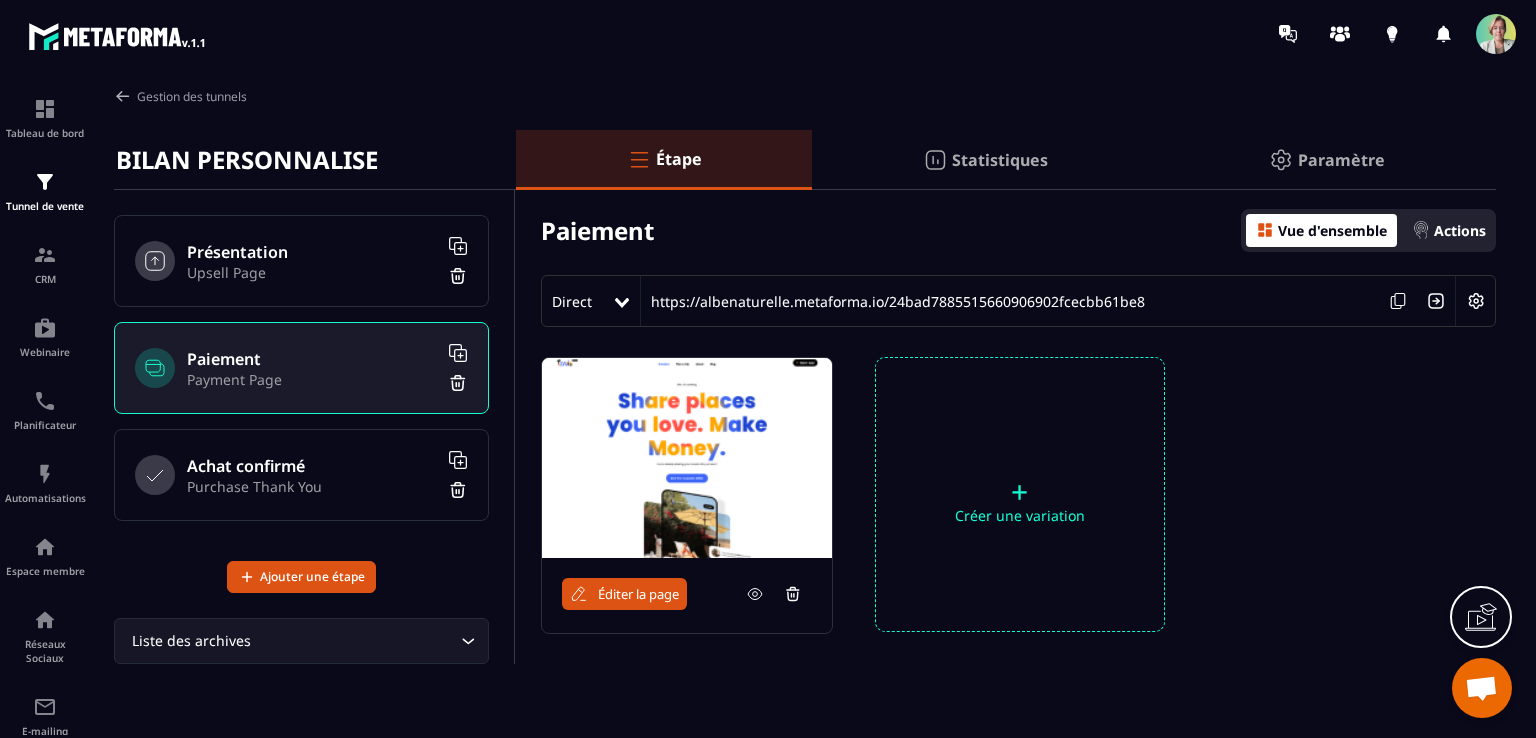 click at bounding box center (687, 458) 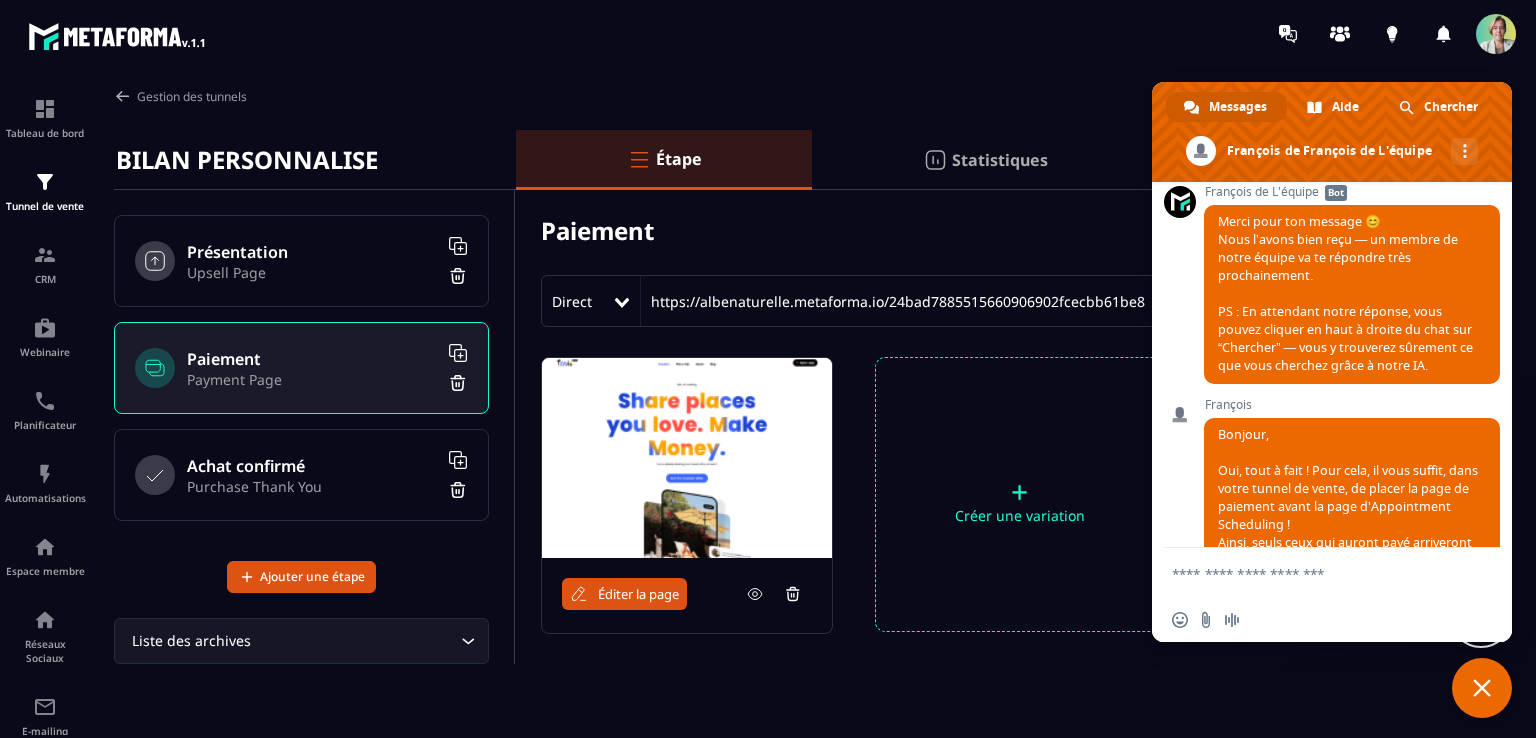 scroll, scrollTop: 379, scrollLeft: 0, axis: vertical 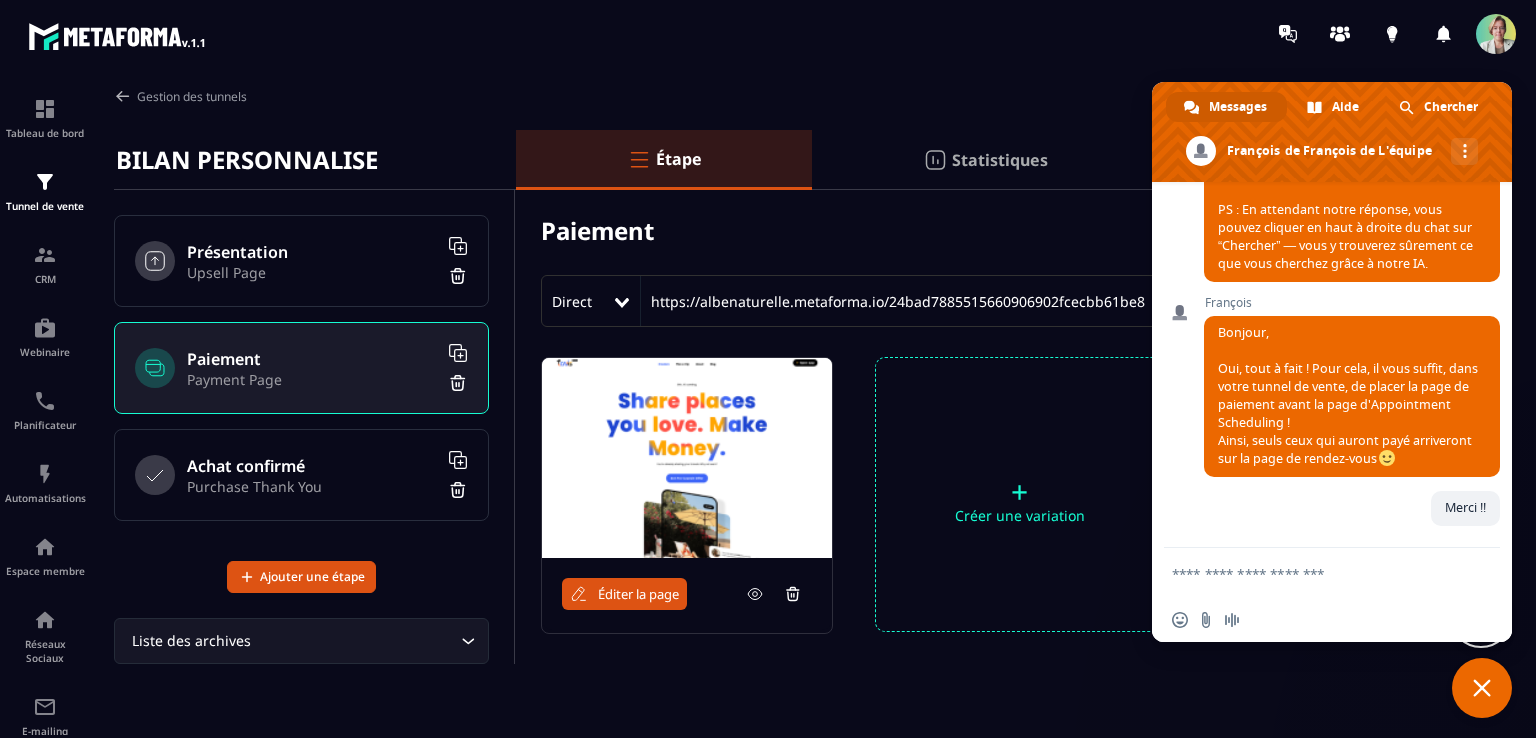 click at bounding box center [1312, 573] 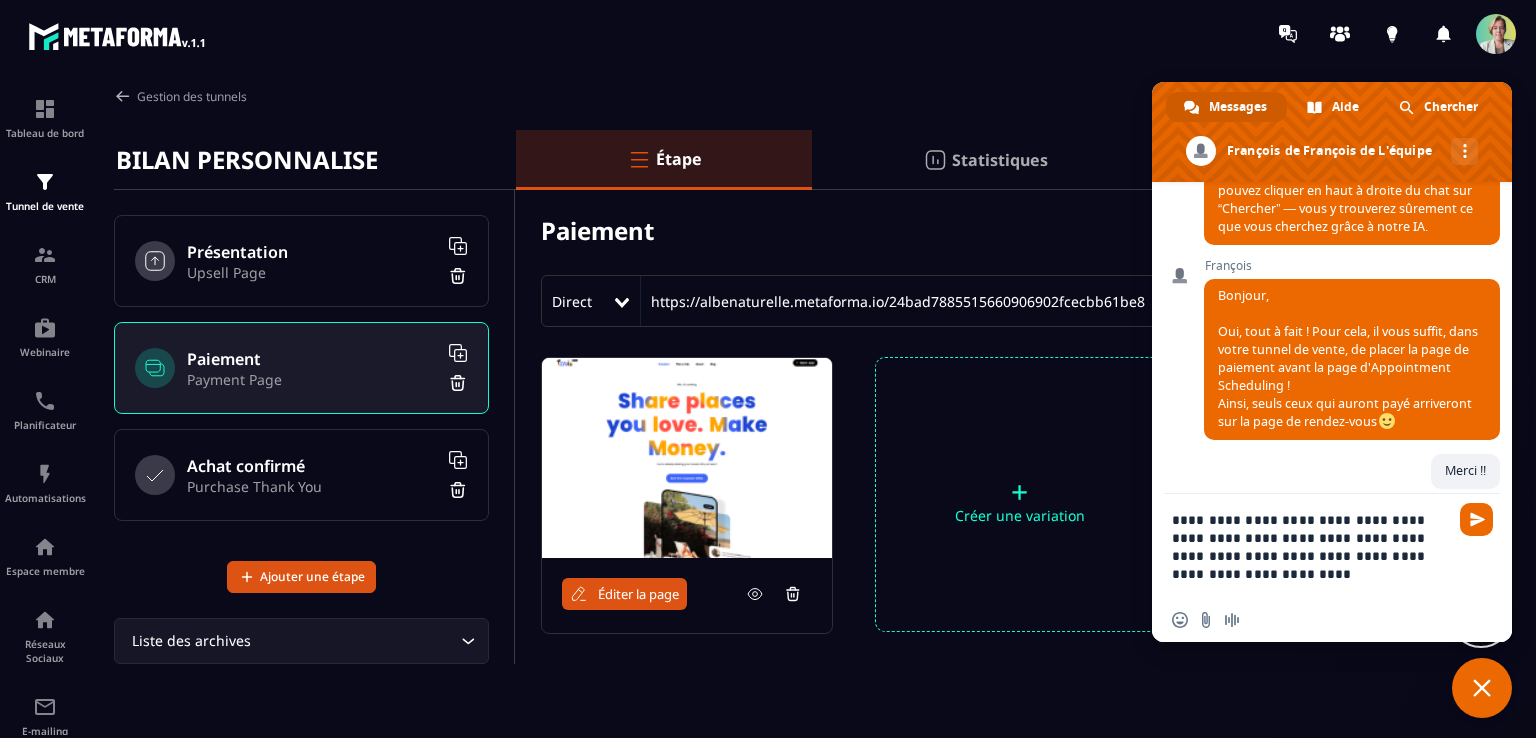 click on "**********" at bounding box center (1312, 546) 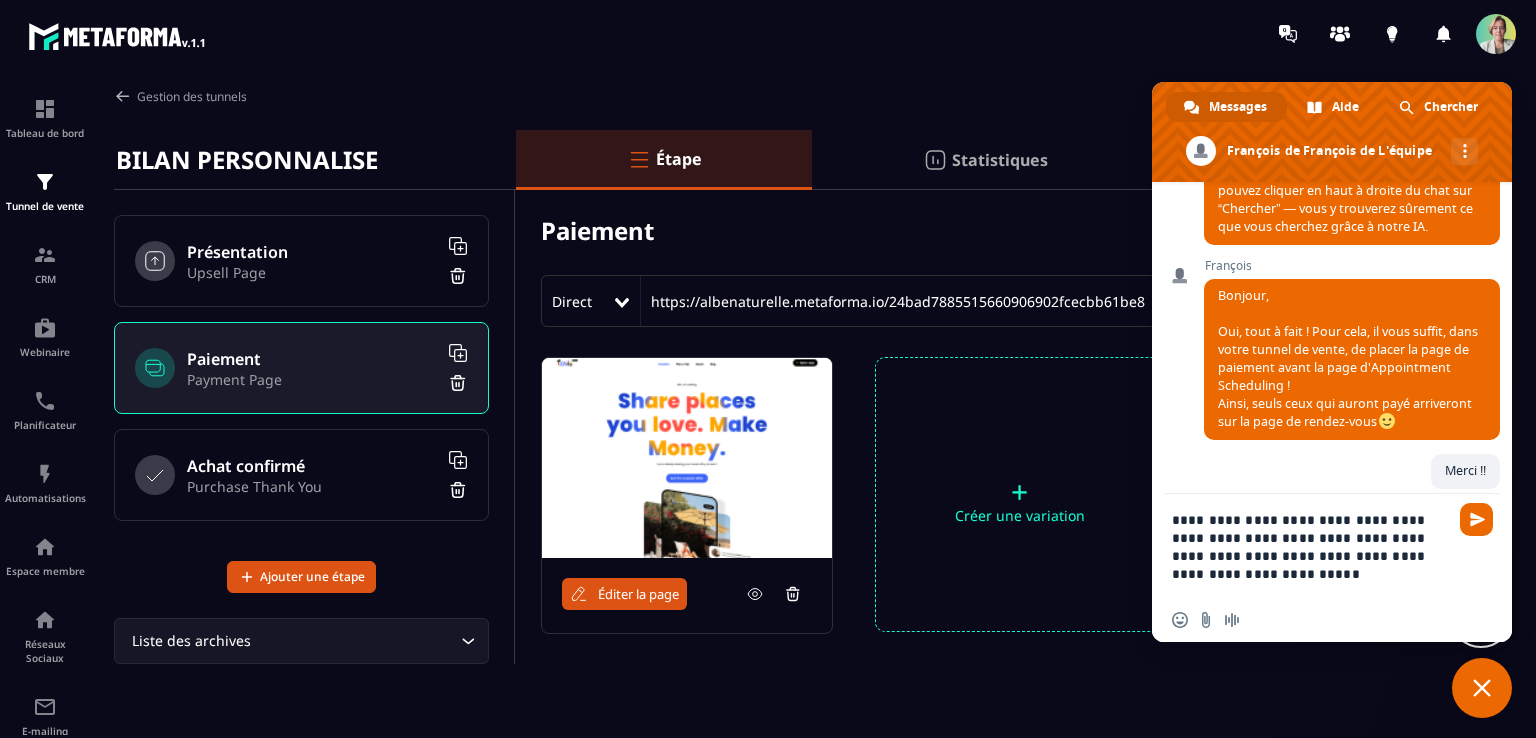 click on "**********" at bounding box center [1312, 546] 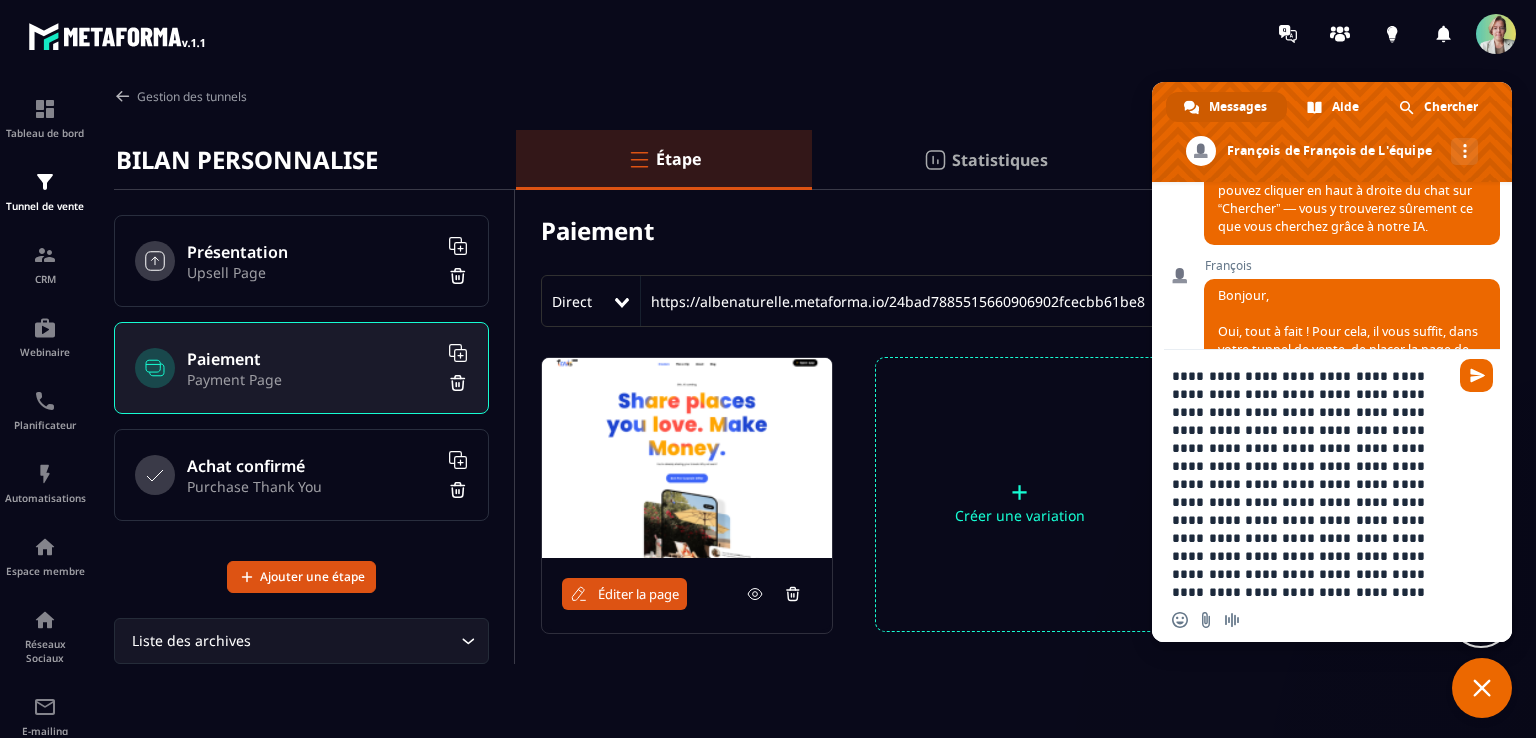 scroll, scrollTop: 3, scrollLeft: 0, axis: vertical 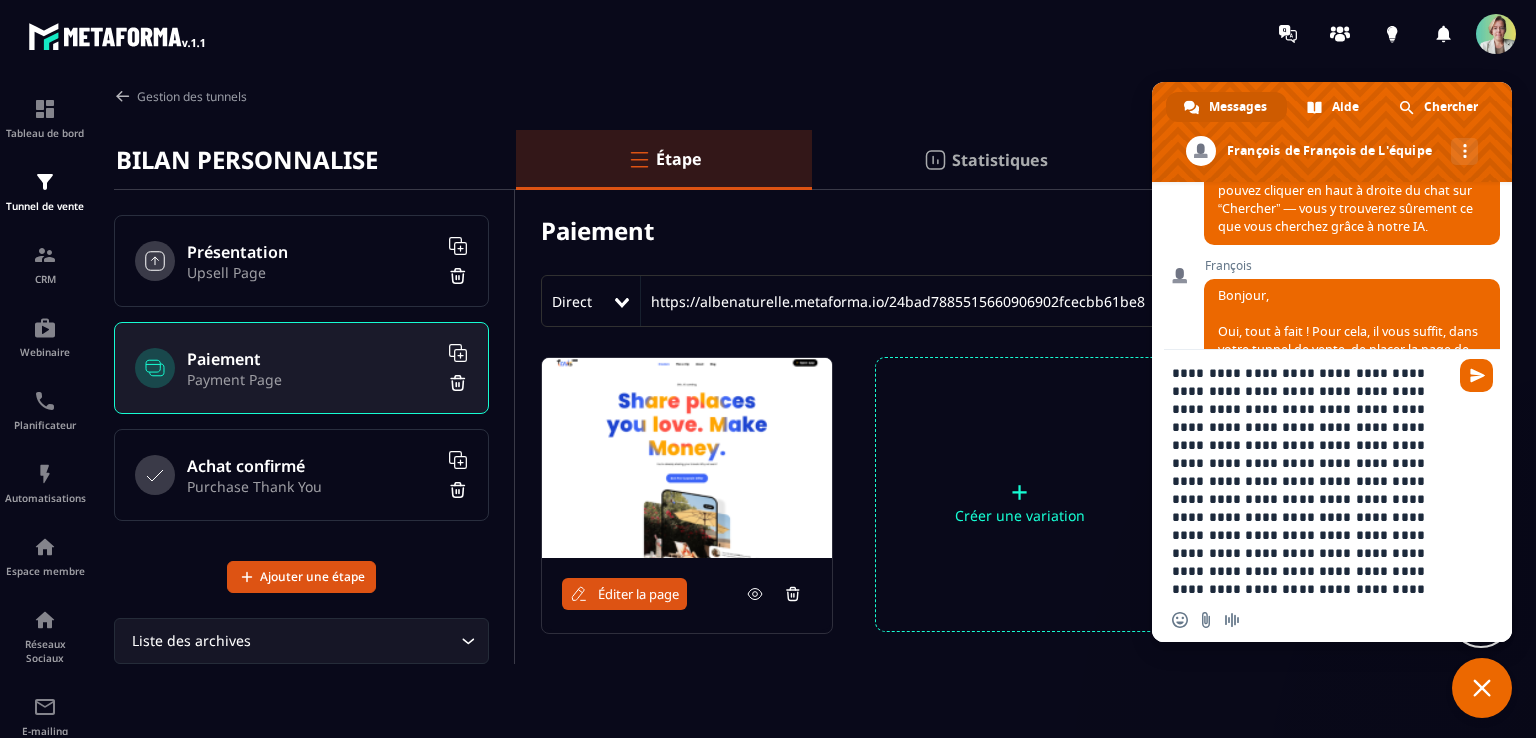 click on "**********" at bounding box center (1312, 474) 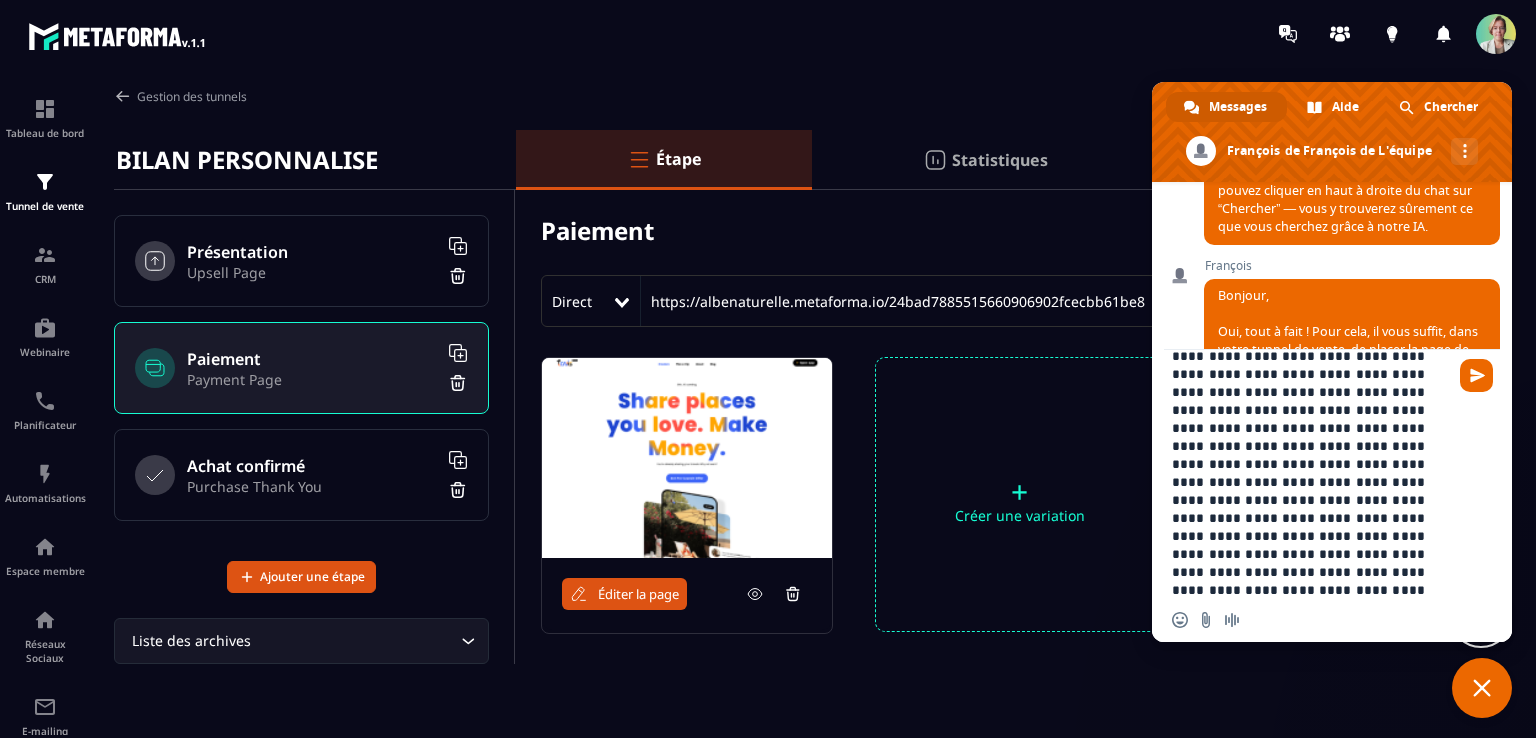 scroll, scrollTop: 39, scrollLeft: 0, axis: vertical 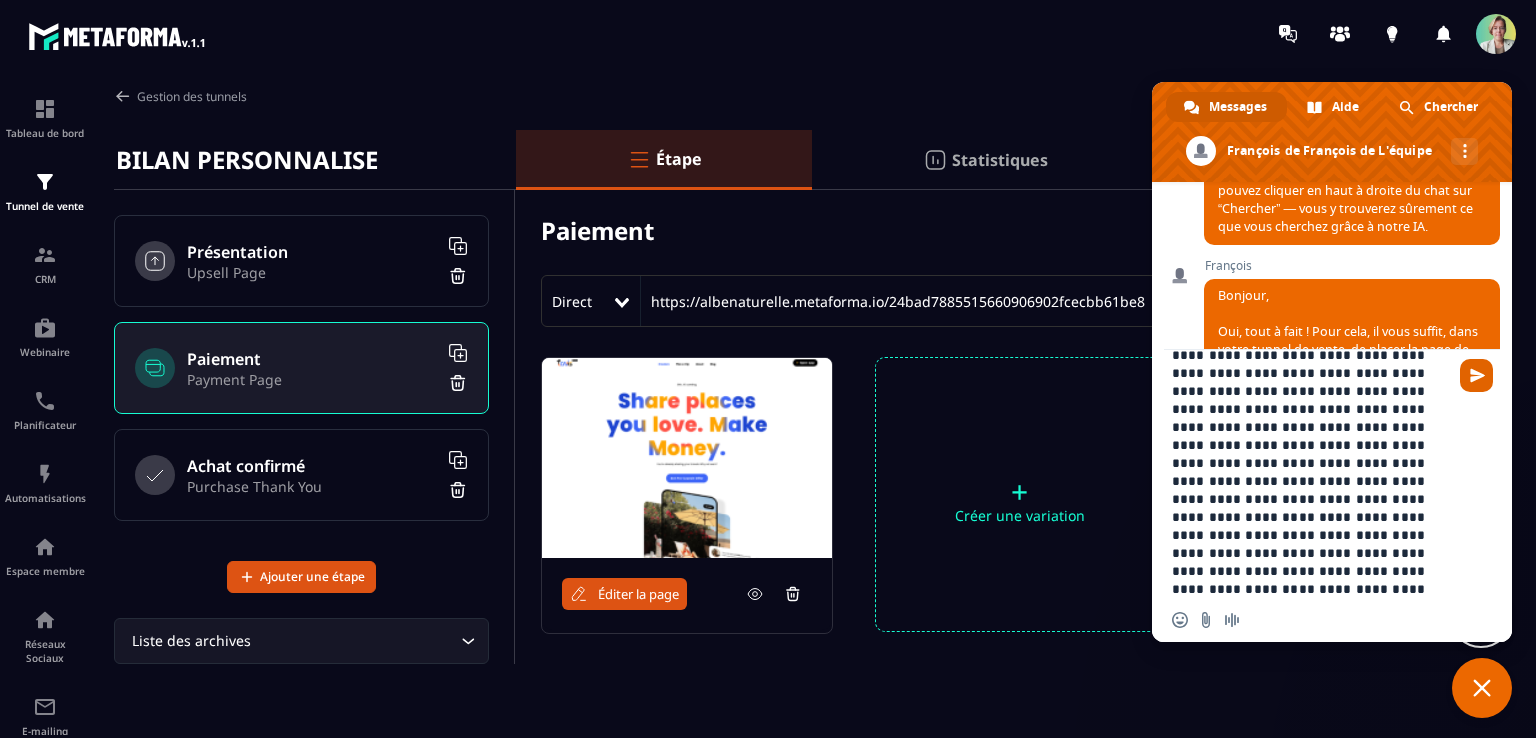 type on "**********" 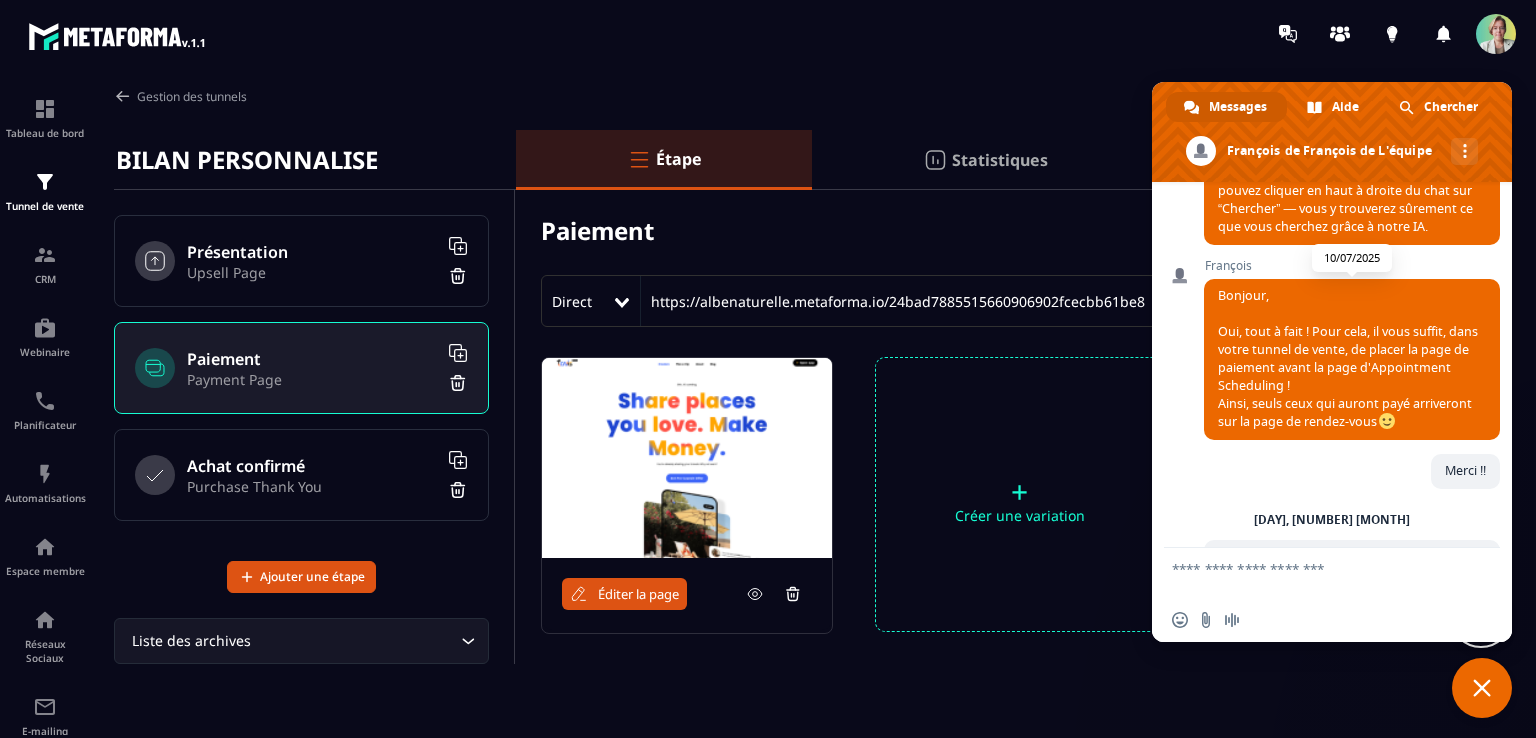 scroll, scrollTop: 4, scrollLeft: 0, axis: vertical 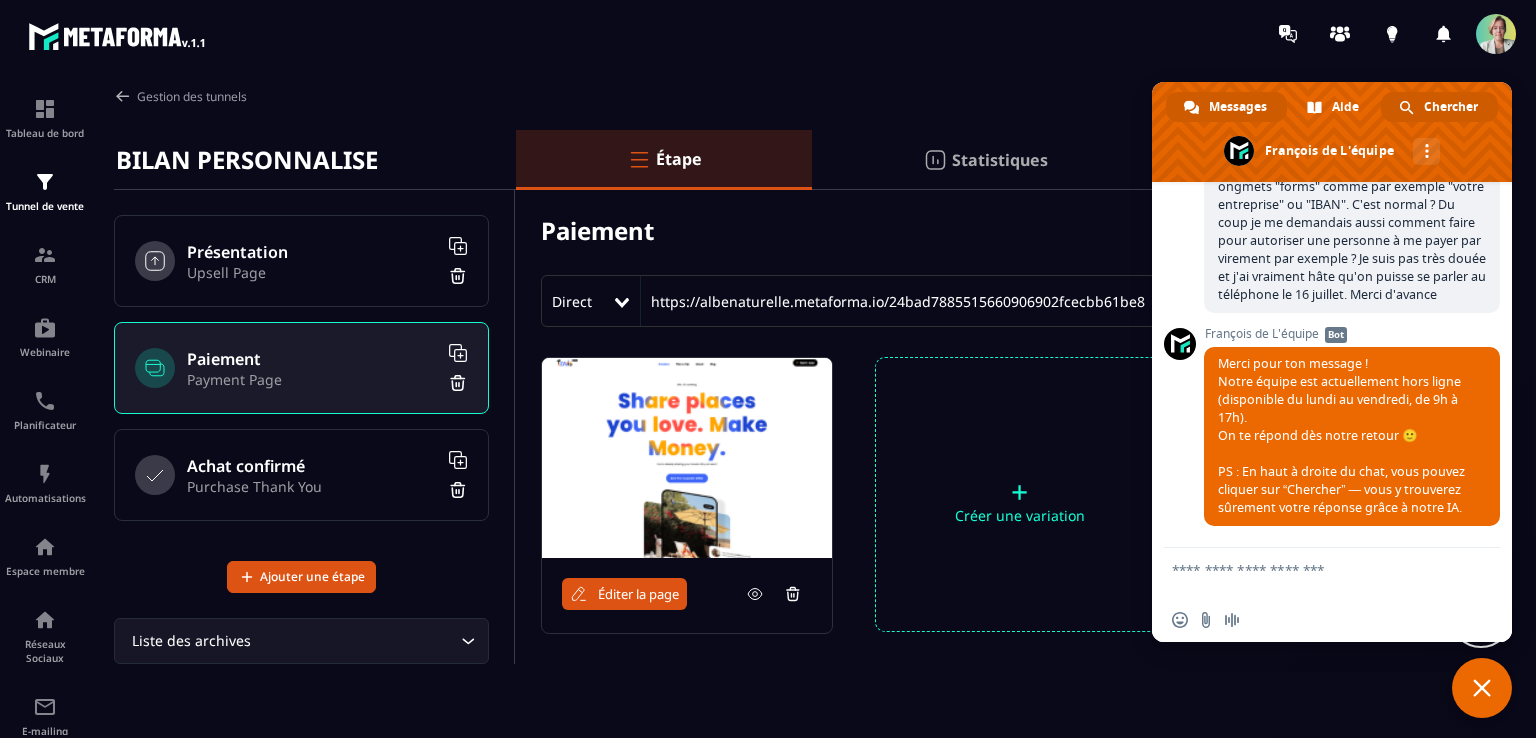 click on "Chercher" at bounding box center (1451, 107) 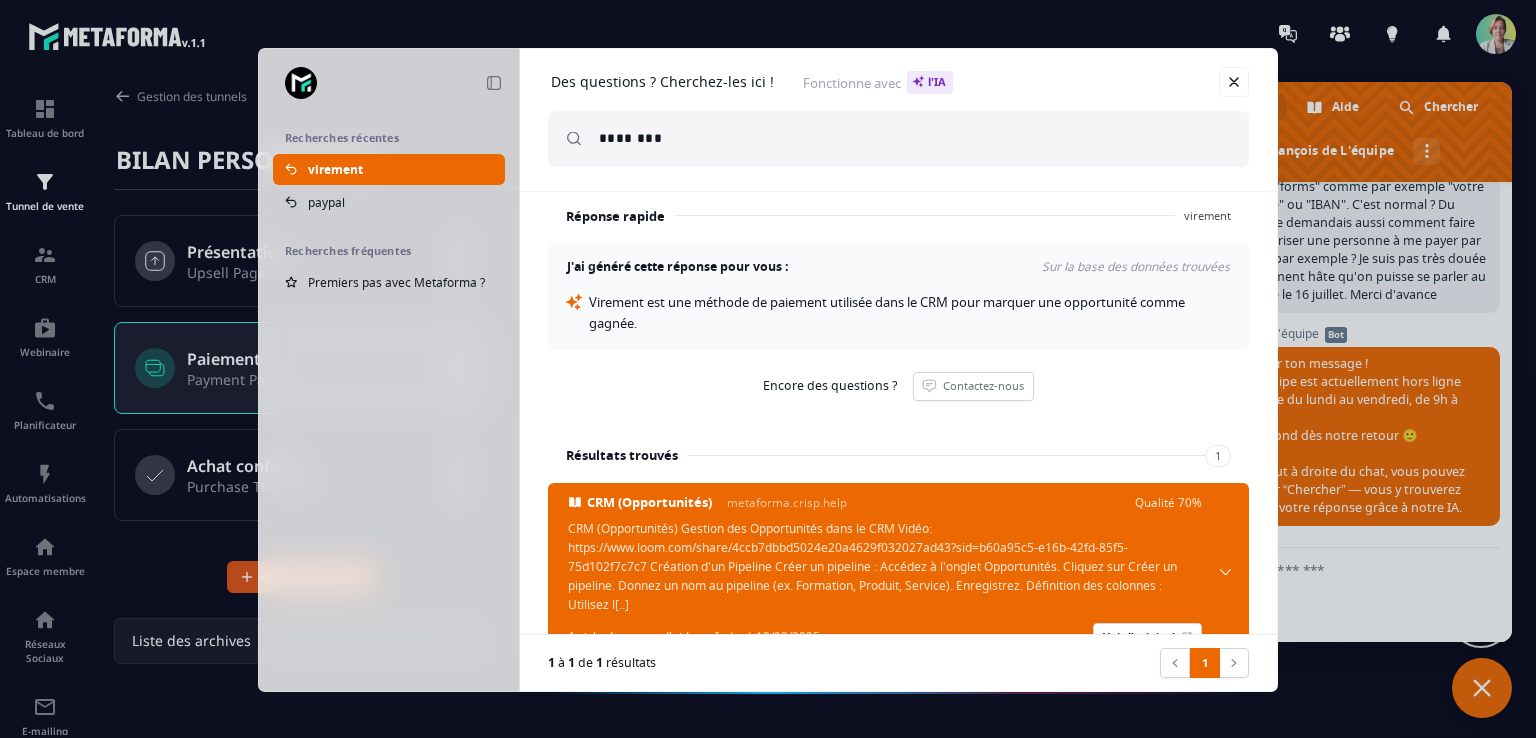 scroll, scrollTop: 68, scrollLeft: 0, axis: vertical 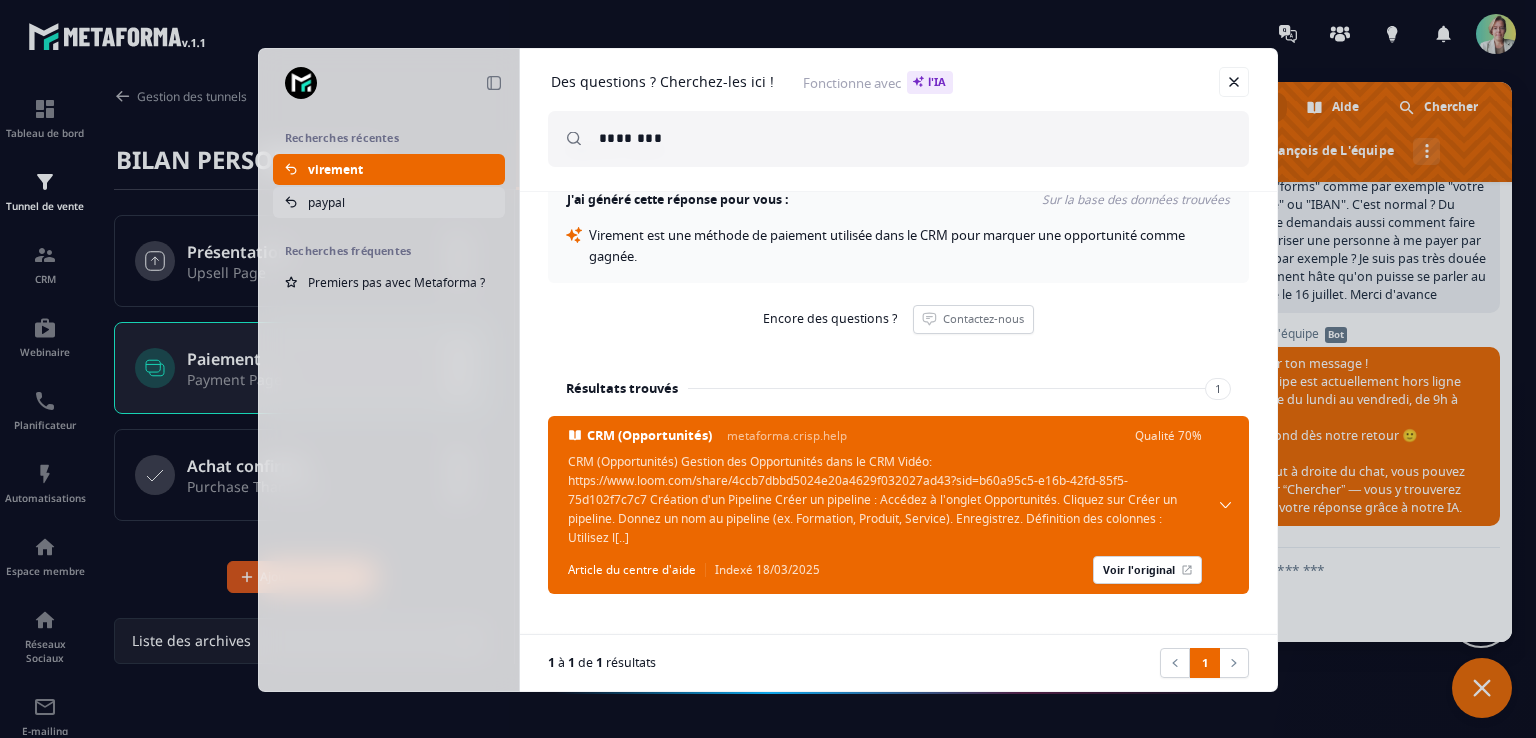click on "paypal" at bounding box center (326, 202) 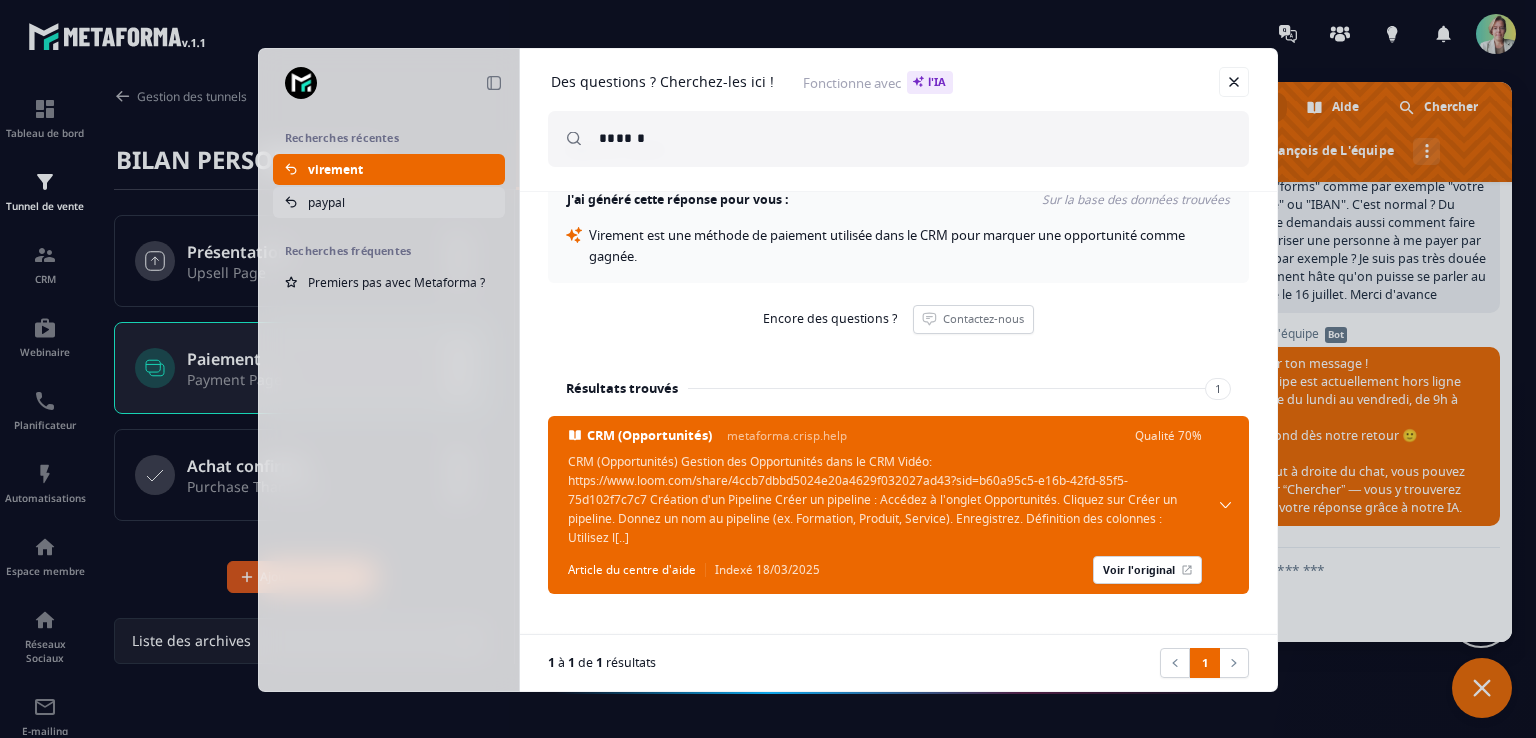scroll, scrollTop: 0, scrollLeft: 0, axis: both 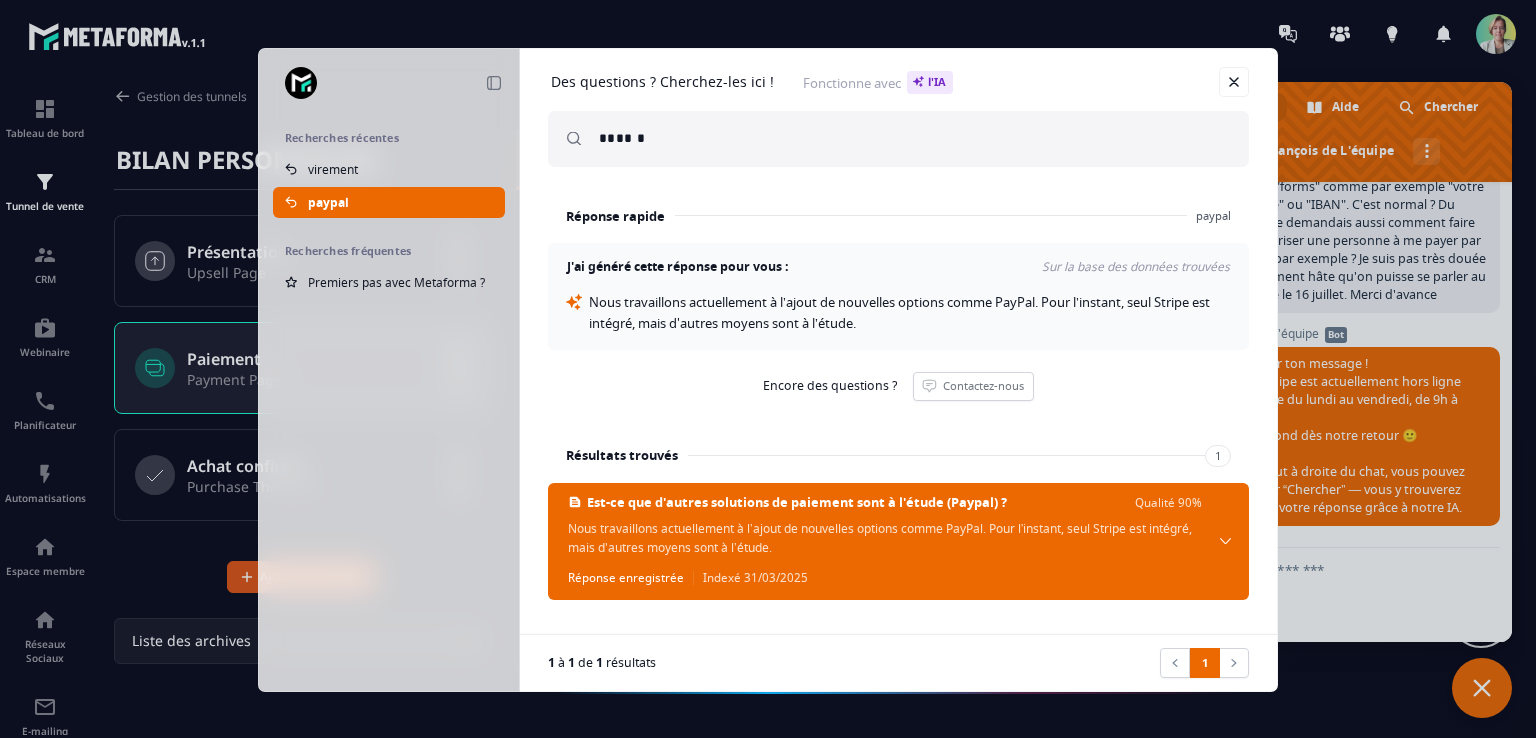 drag, startPoint x: 659, startPoint y: 142, endPoint x: 567, endPoint y: 132, distance: 92.541885 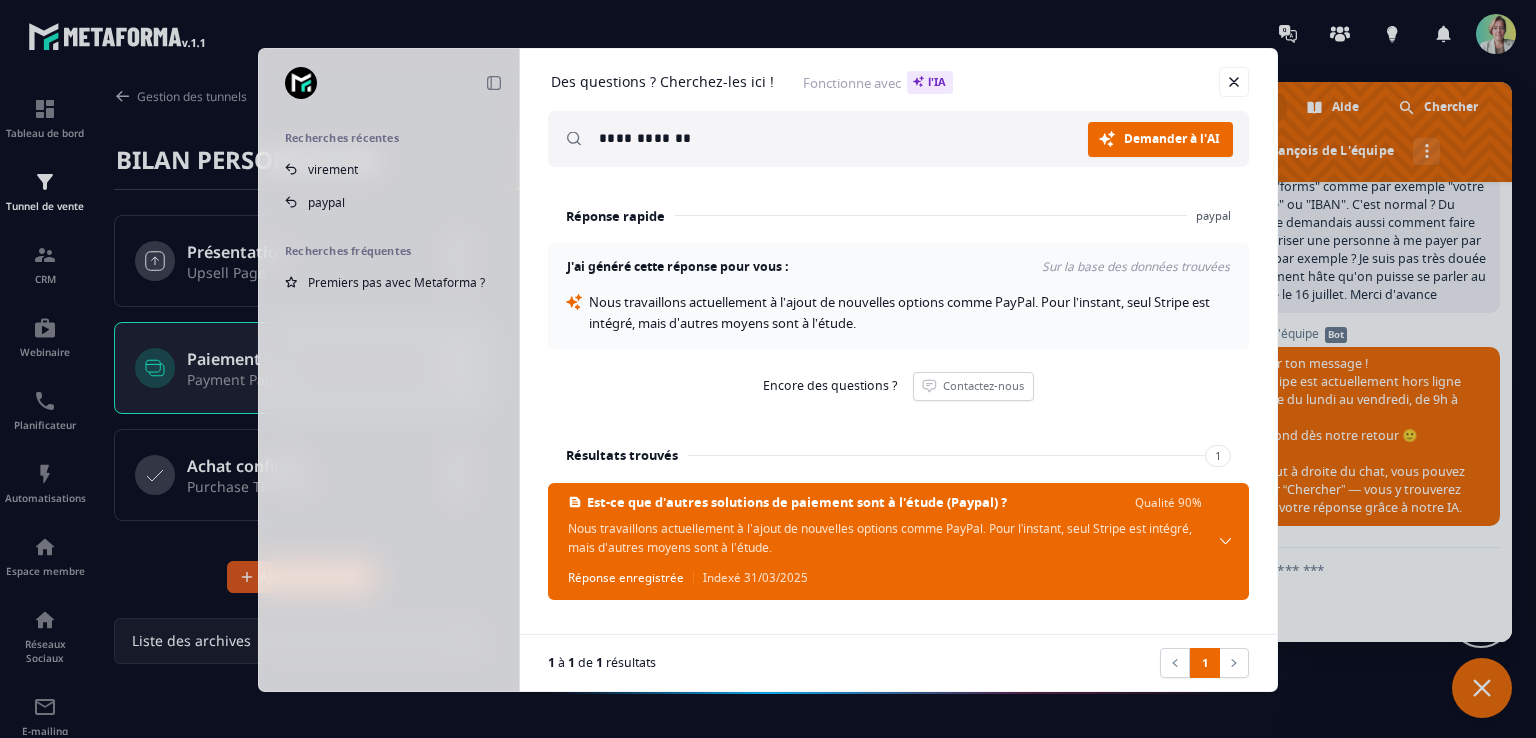 type on "**********" 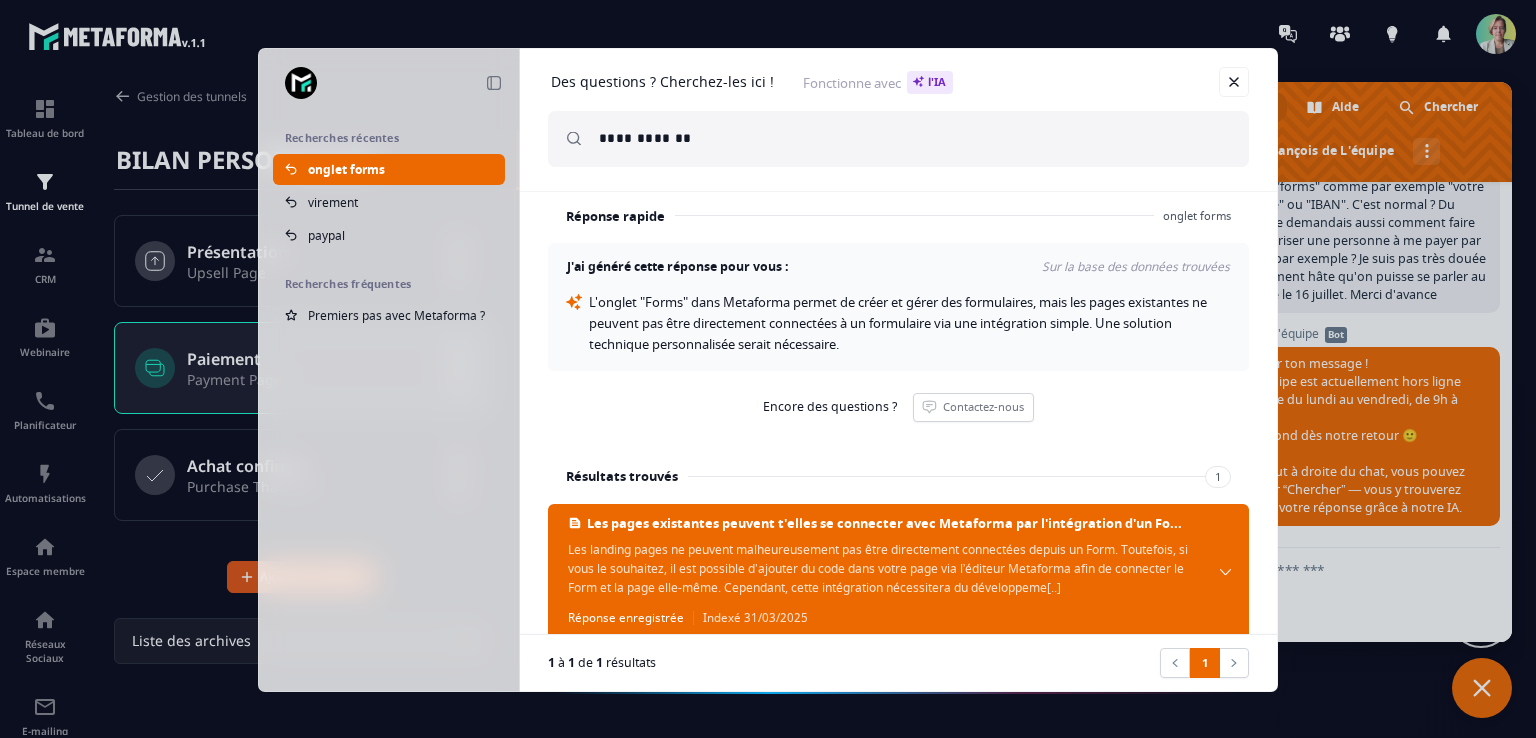 scroll, scrollTop: 48, scrollLeft: 0, axis: vertical 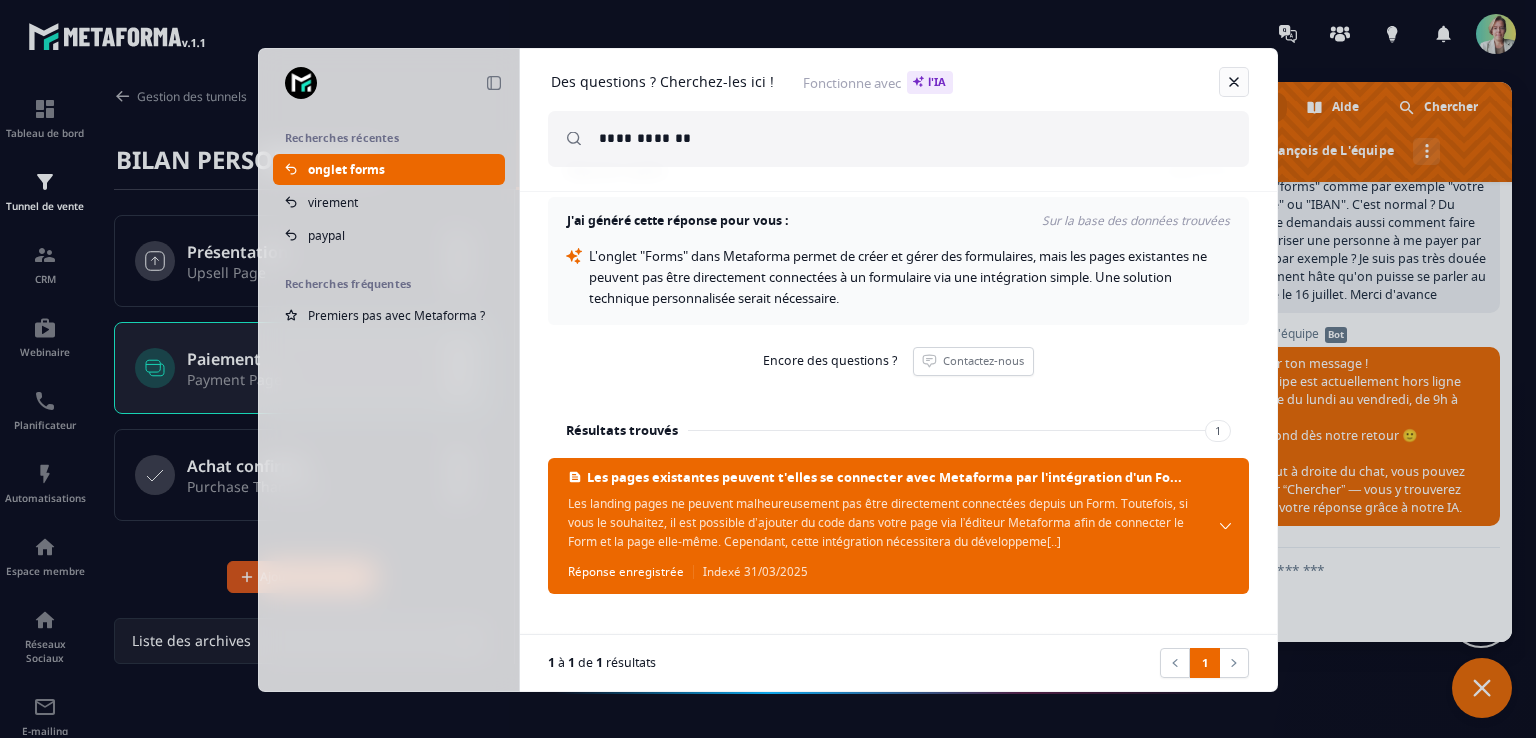 click at bounding box center (1234, 82) 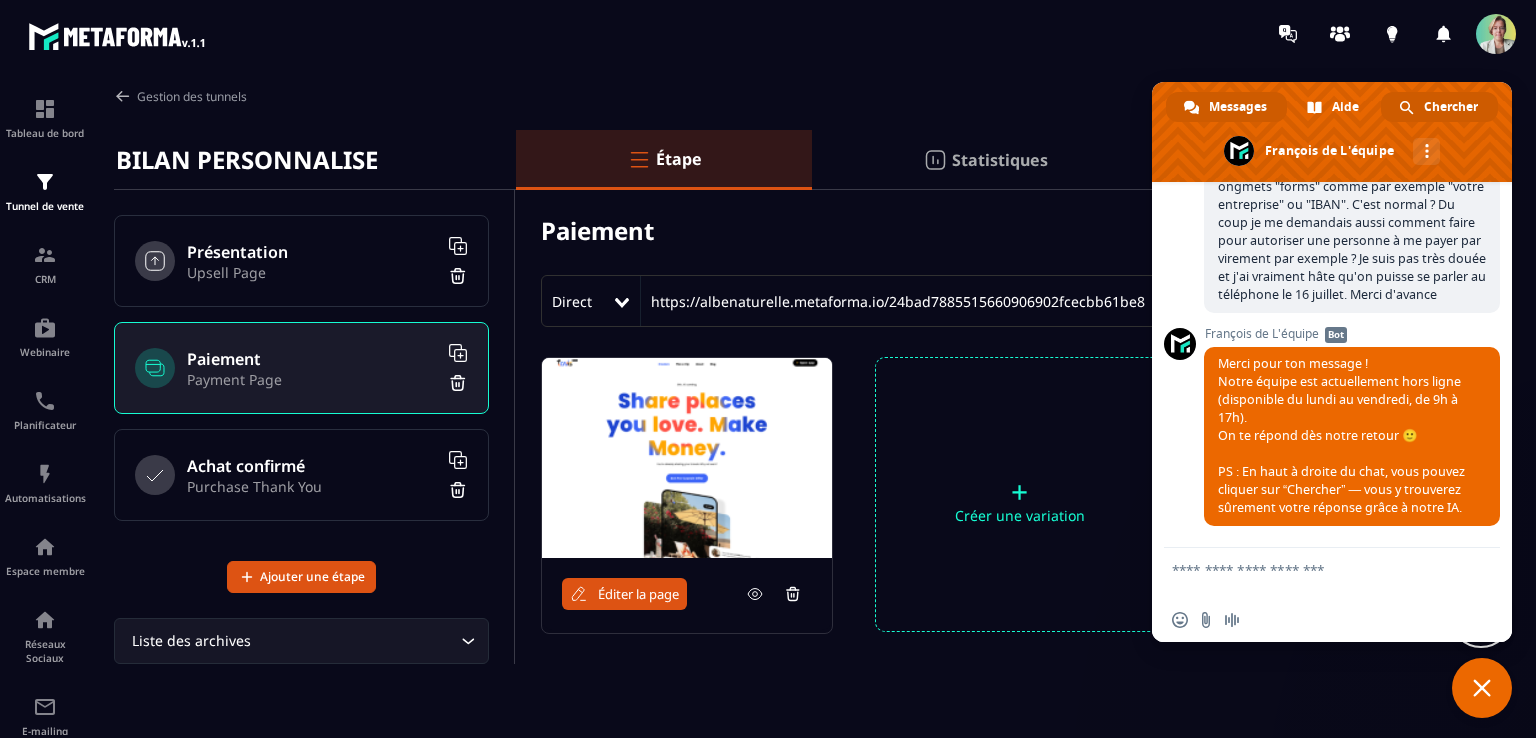 click on "Chercher" at bounding box center (1451, 107) 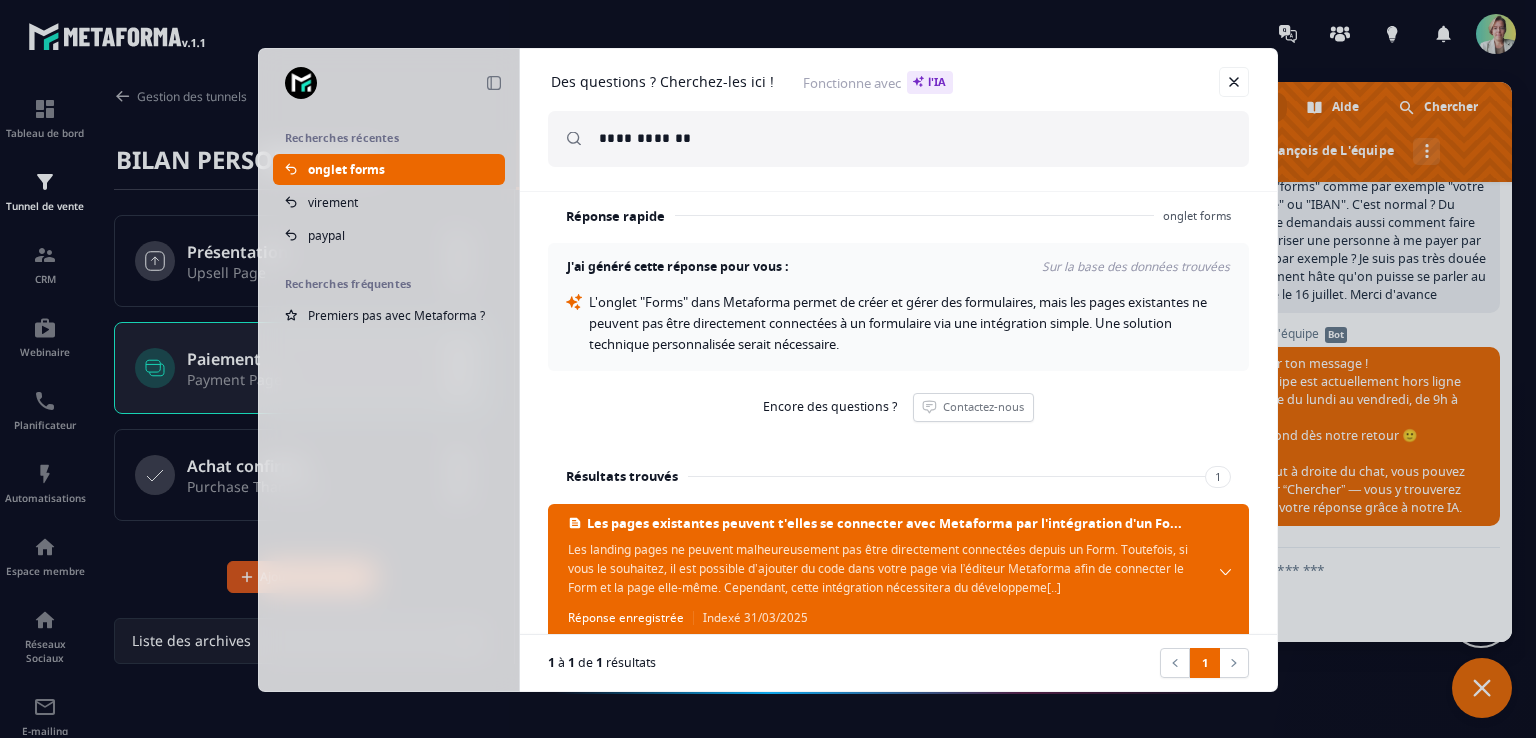 drag, startPoint x: 707, startPoint y: 135, endPoint x: 583, endPoint y: 135, distance: 124 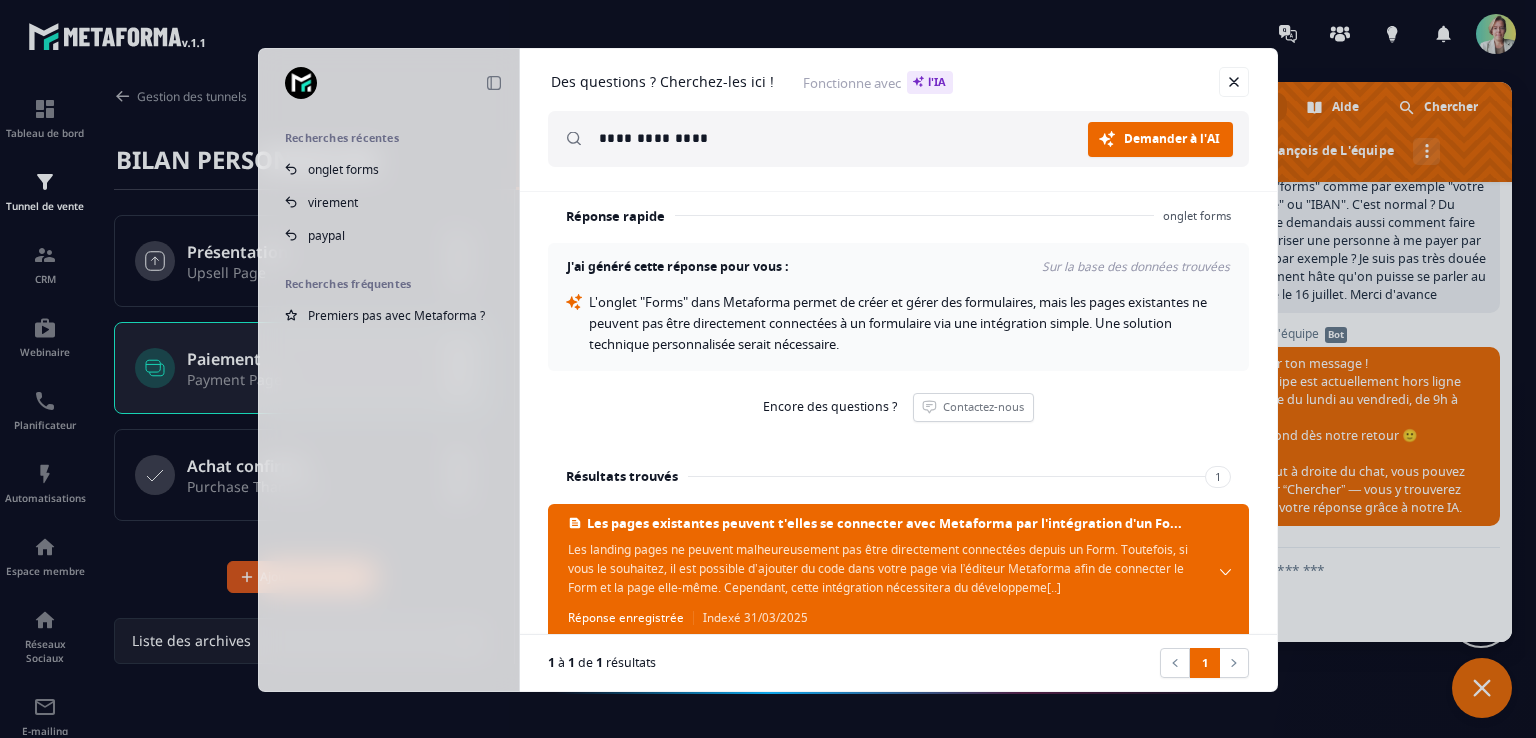 type on "**********" 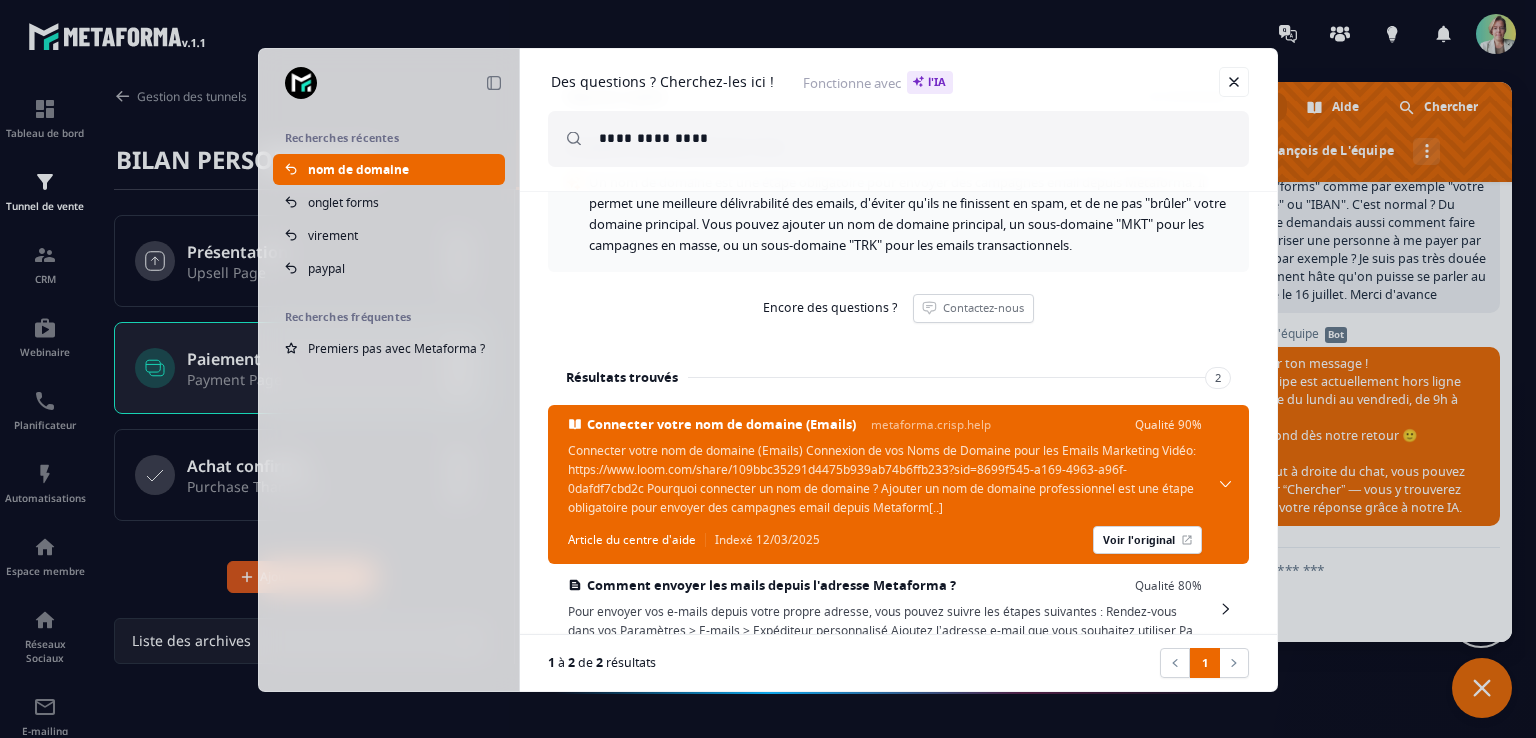 scroll, scrollTop: 181, scrollLeft: 0, axis: vertical 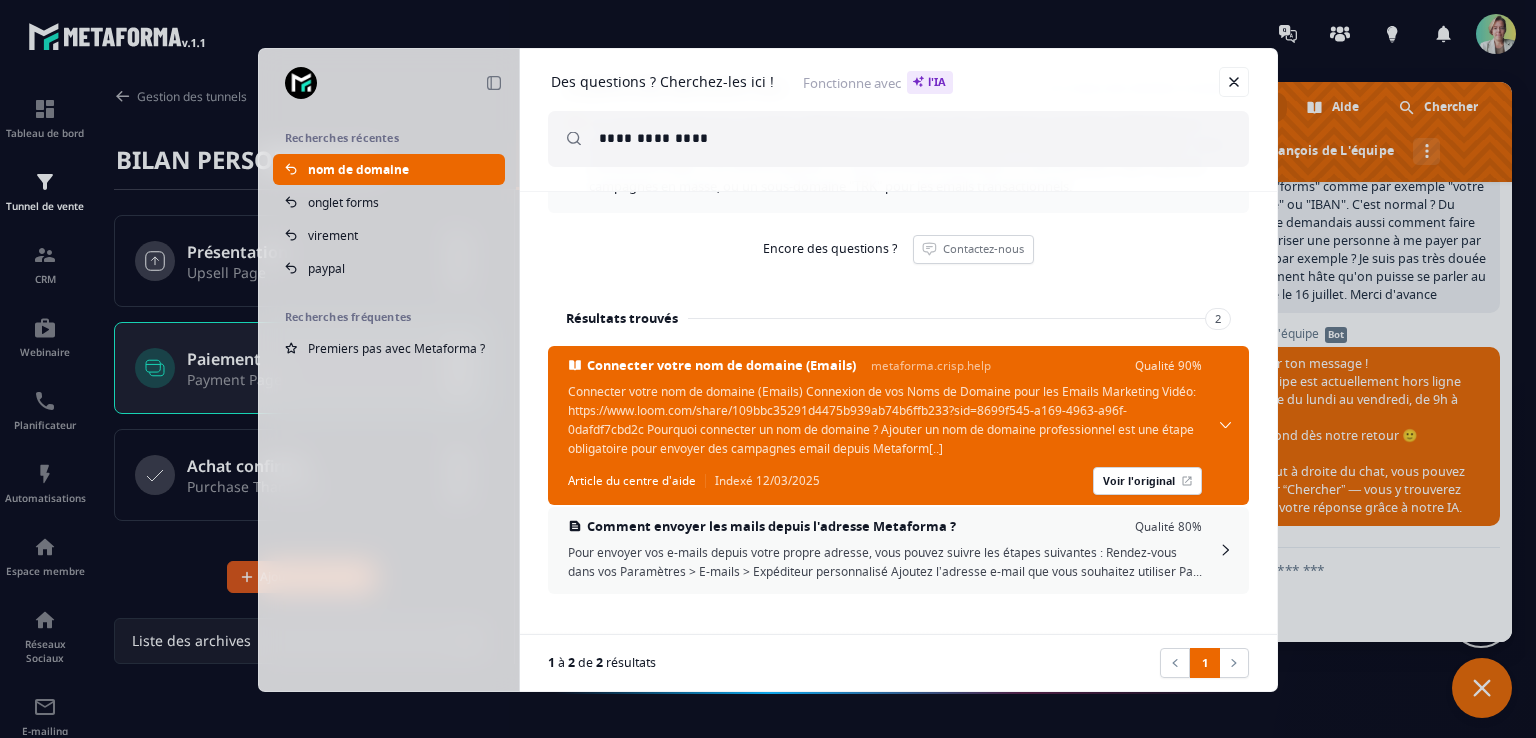 click on "Pour envoyer vos e-mails depuis votre propre adresse, vous pouvez suivre les étapes suivantes :
Rendez-vous dans vos Paramètres > E-mails > Expéditeur personnalisé
Ajoutez l’adresse e-mail que vous souhaitez utiliser
Par exemple : [EMAIL]
Une fois l’adresse saisie, vous recevrez un e-mail de validation à cette adresse.
Authen[..]" at bounding box center (885, 562) 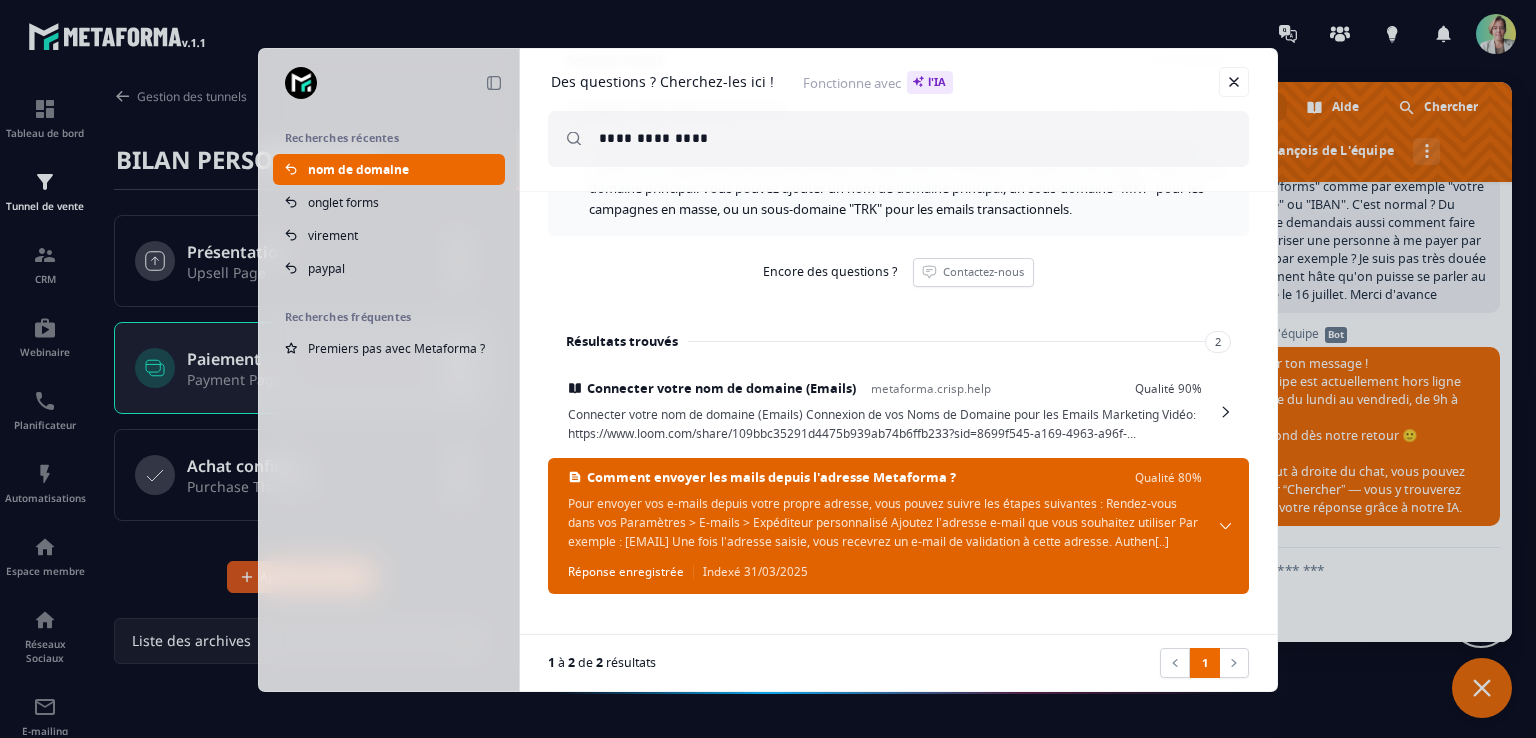 scroll, scrollTop: 177, scrollLeft: 0, axis: vertical 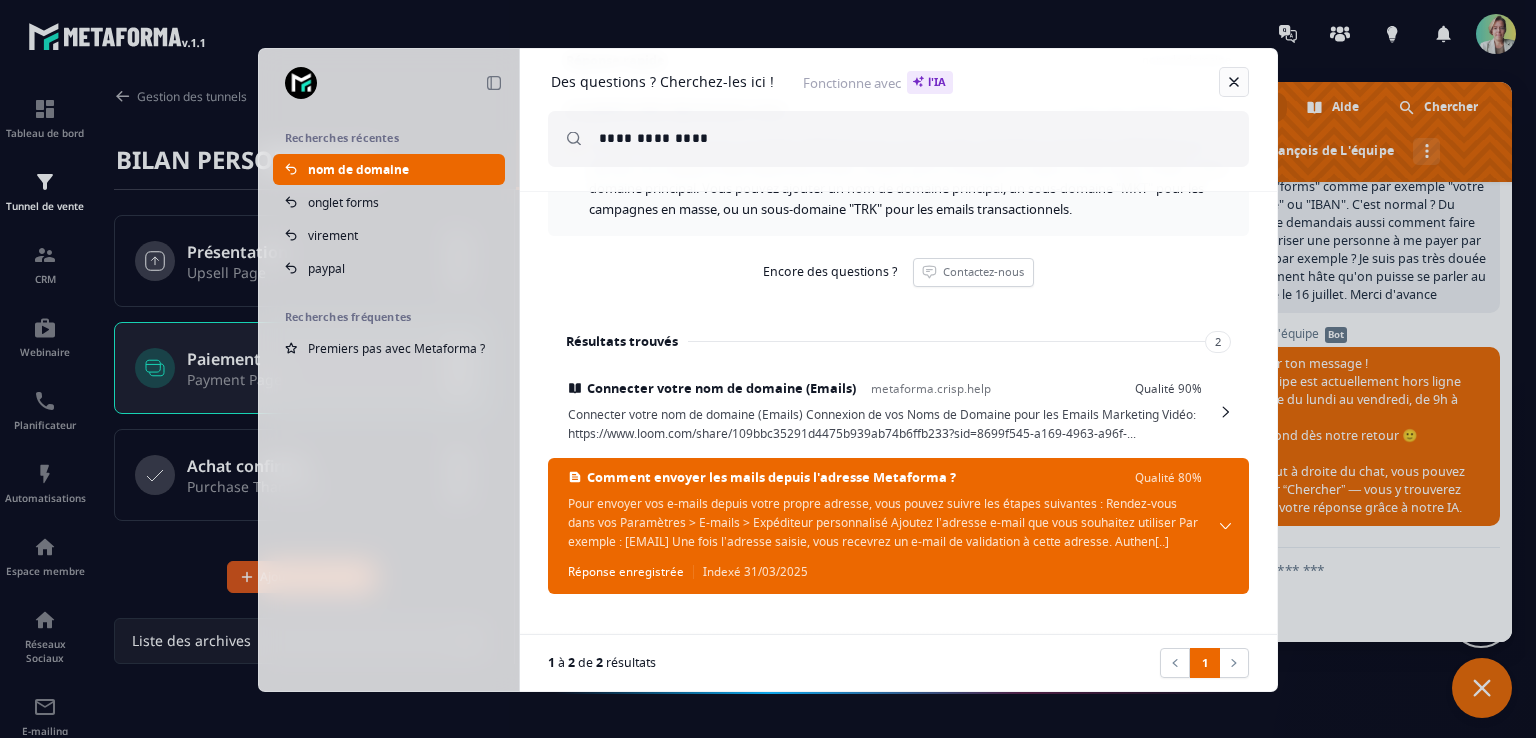 click at bounding box center (1234, 82) 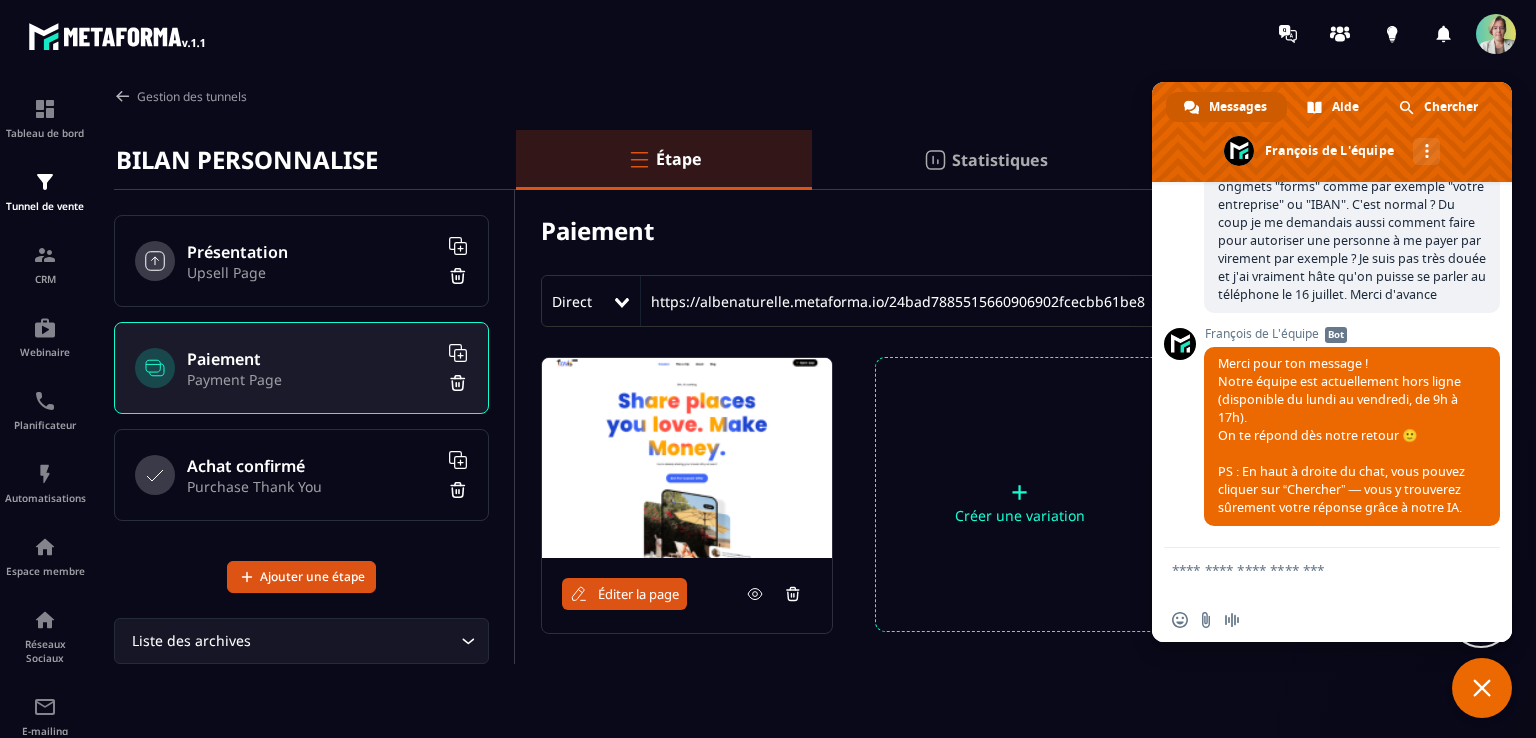 click on "Présentation" at bounding box center [312, 252] 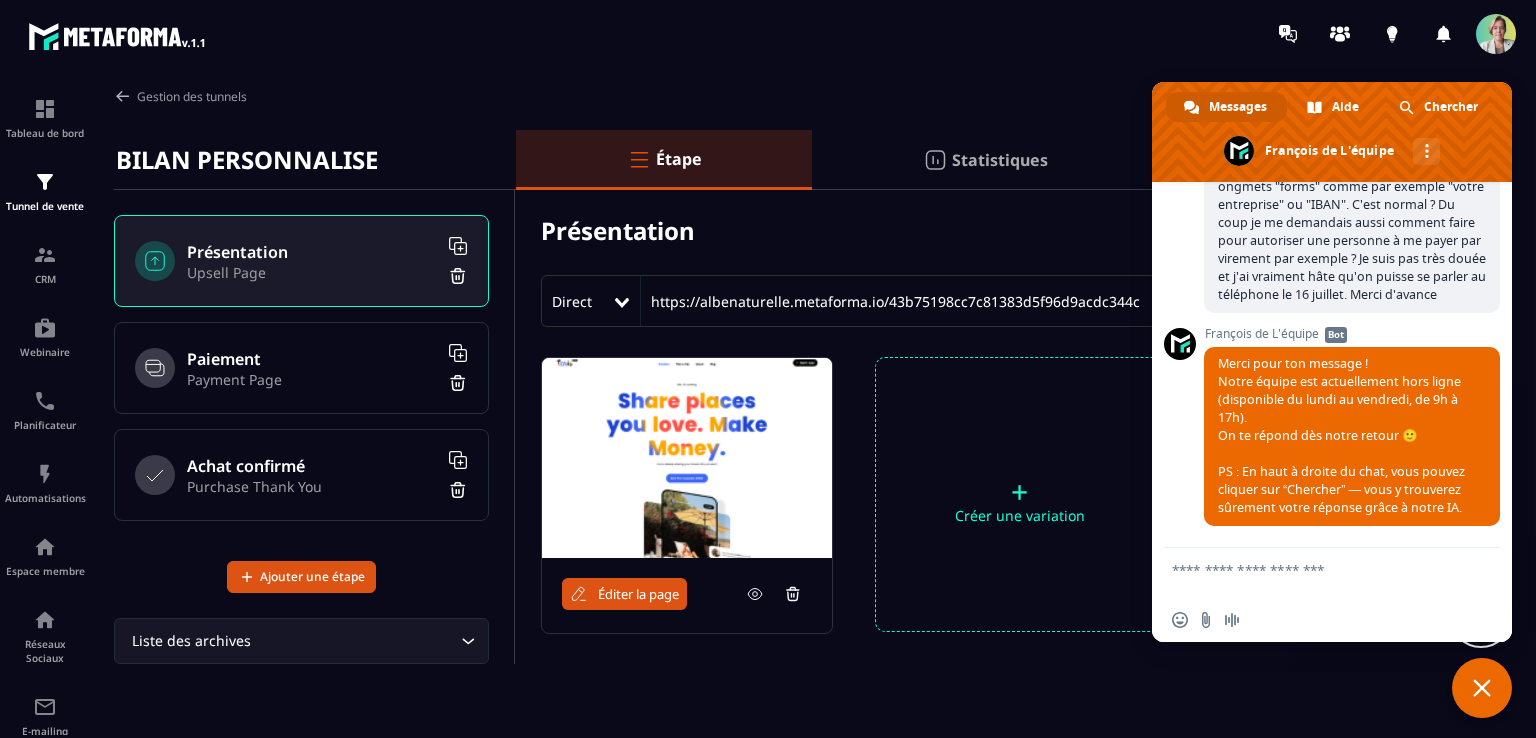 click at bounding box center [1482, 688] 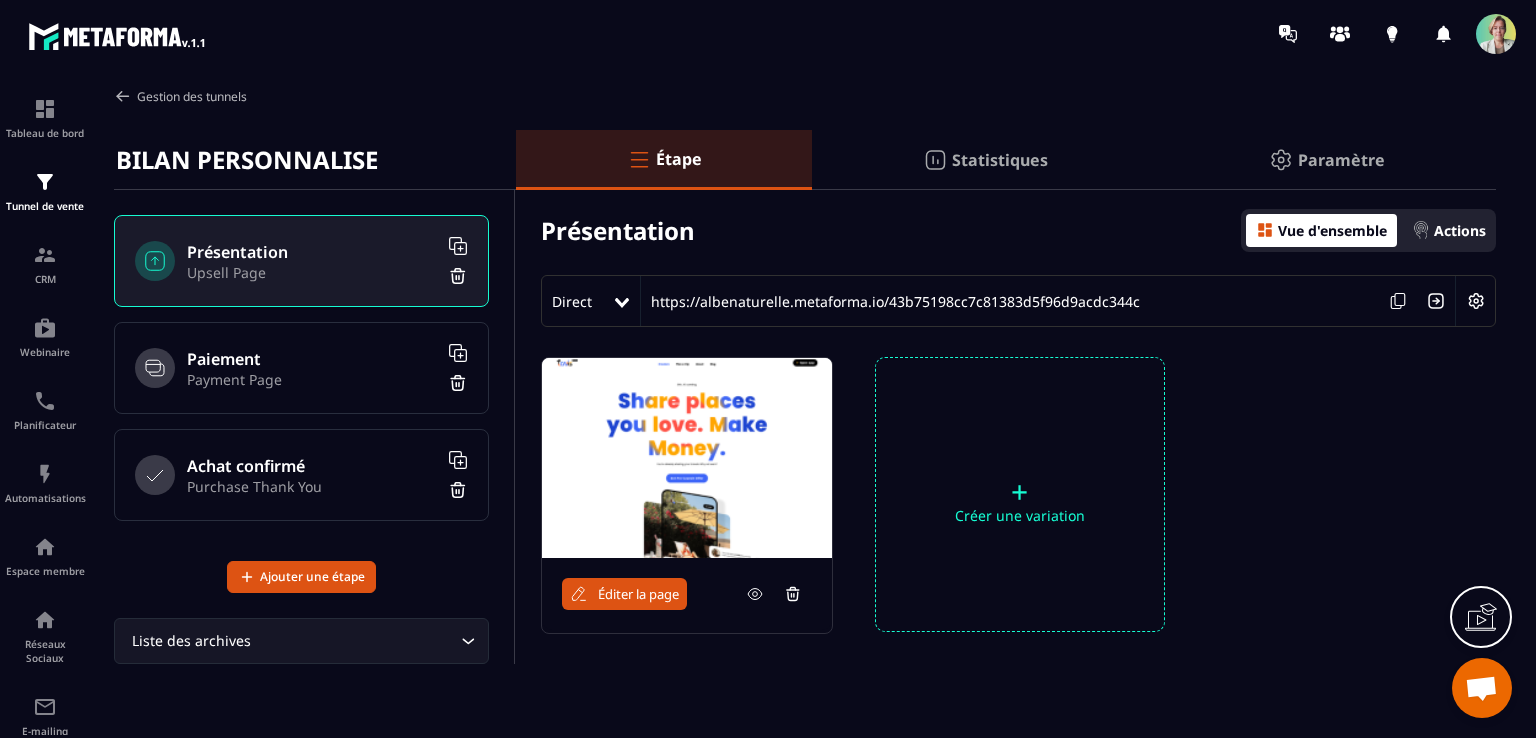 click at bounding box center [123, 96] 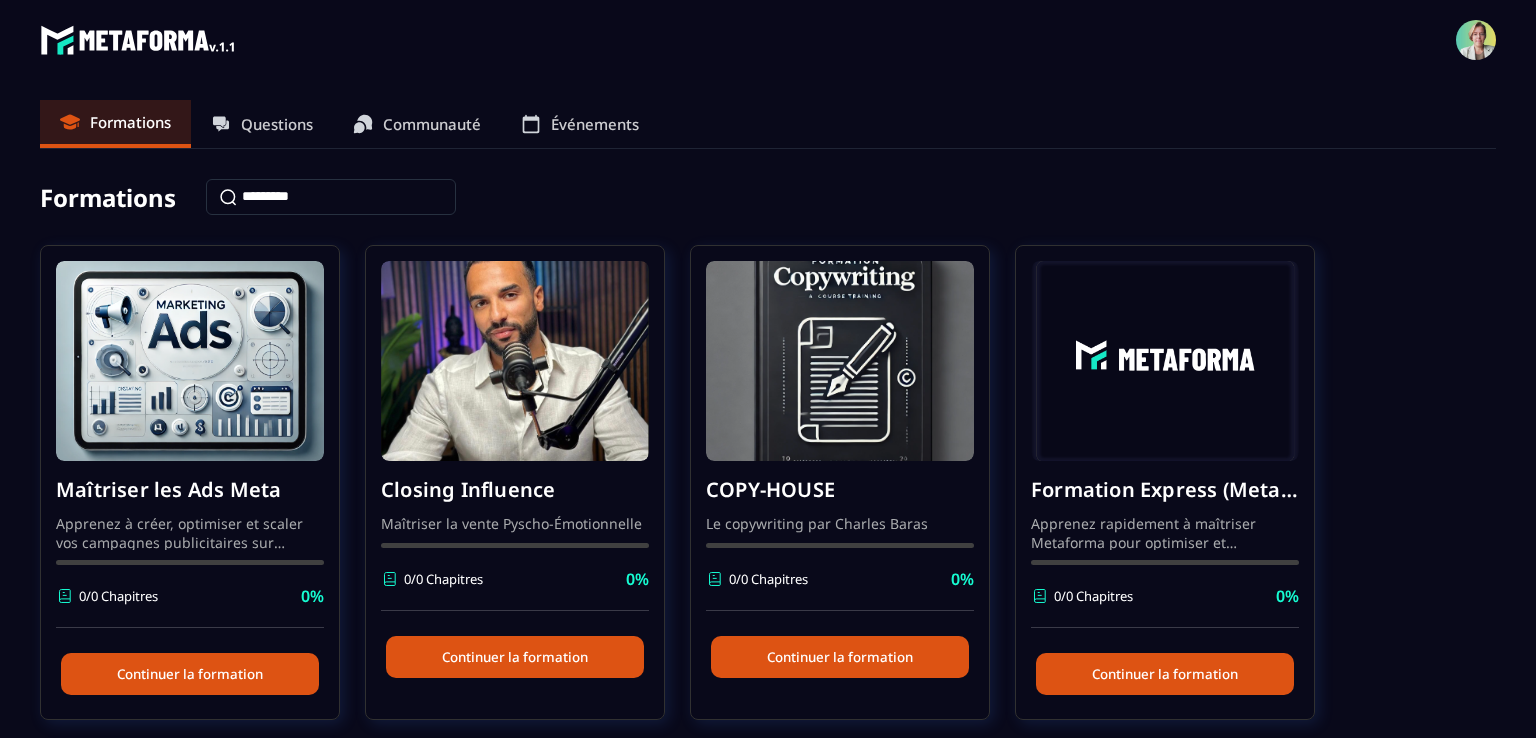 scroll, scrollTop: 0, scrollLeft: 0, axis: both 